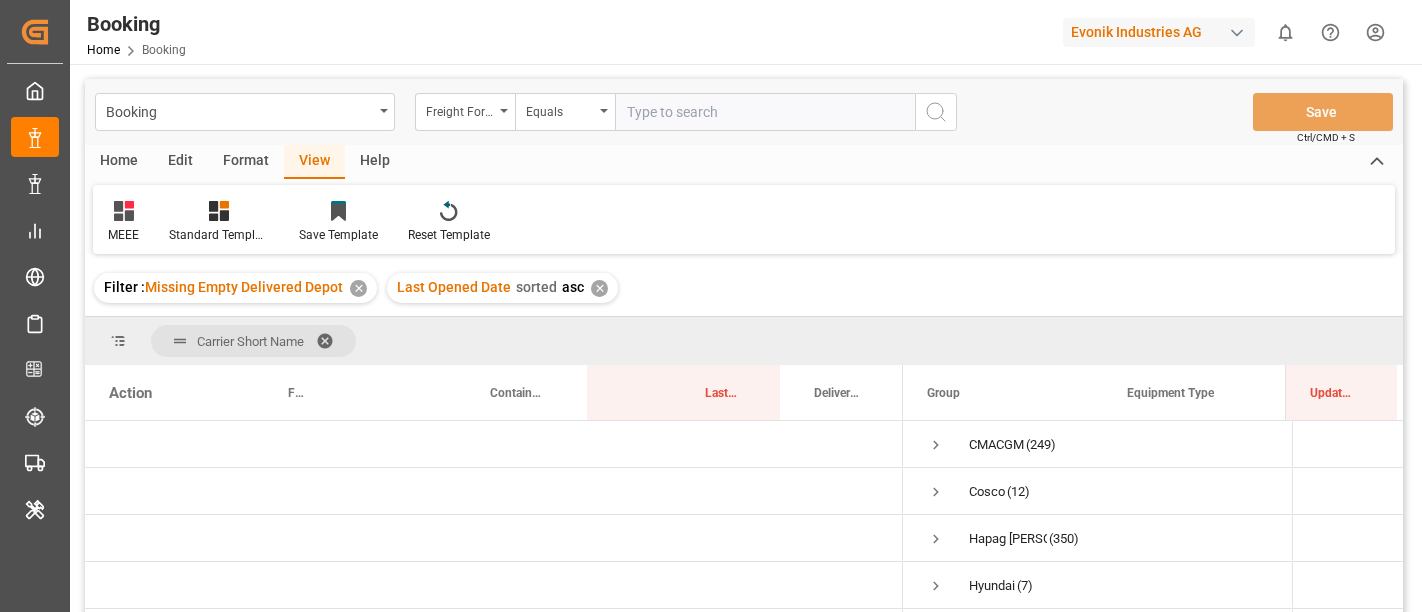 scroll, scrollTop: 0, scrollLeft: 0, axis: both 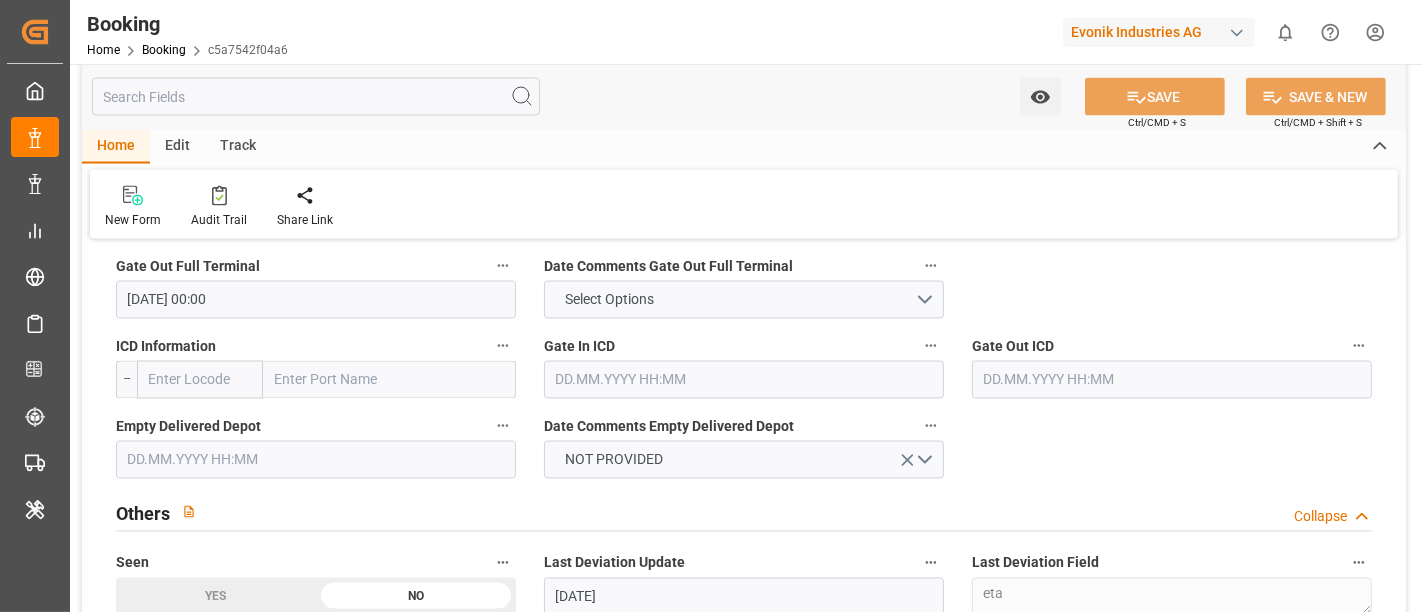 click on "Evonik Industries AG" at bounding box center [1159, 32] 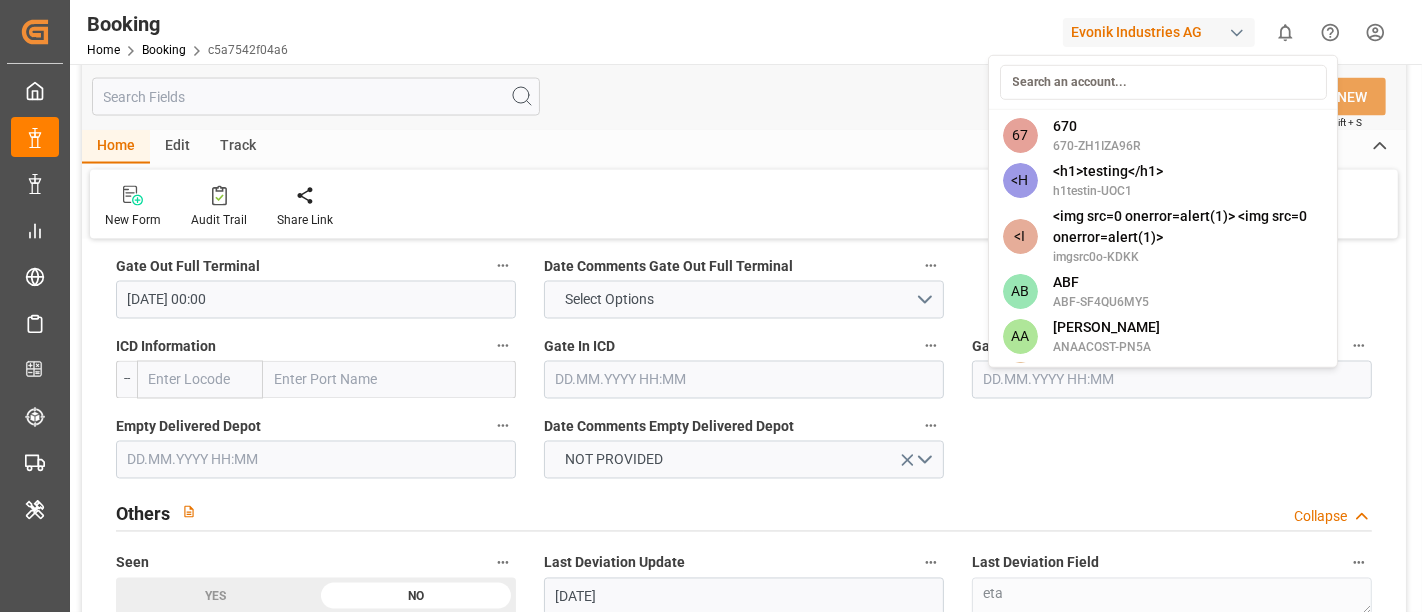 click on "Created by potrace 1.15, written by Peter Selinger 2001-2017 Created by potrace 1.15, written by Peter Selinger 2001-2017 My Cockpit My Cockpit Data Management Data Management Shipment Status Overview Shipment Status Overview My Reports My Reports Risk Management Risk Management Schedules Schedules CO2e Calculator CO2e Calculator Tracking Tracking Transport Planner Transport Planner Internal Tool Internal Tool Back to main menu Full View Full View Slim View Slim View Booking Home Booking c5a7542f04a6 Evonik Industries AG 0 Notifications Only show unread All Watching Mark all categories read No notifications Watch Option   SAVE Ctrl/CMD + S    SAVE & NEW Ctrl/CMD + Shift + S Home Edit Track New Form Audit Trail Share Link   General Data  Collapse Freight Forwarder's Reference No.     720565513 Equipment Type     FCL Work Status     DELIVERED Forwarder Name     Stolt (TC Operator) Code     c5a7542f04a6 Created At     18.12.2024 11:02 Caretaker Remark     Select Options Caretaker Remark     Select Items" at bounding box center (711, 306) 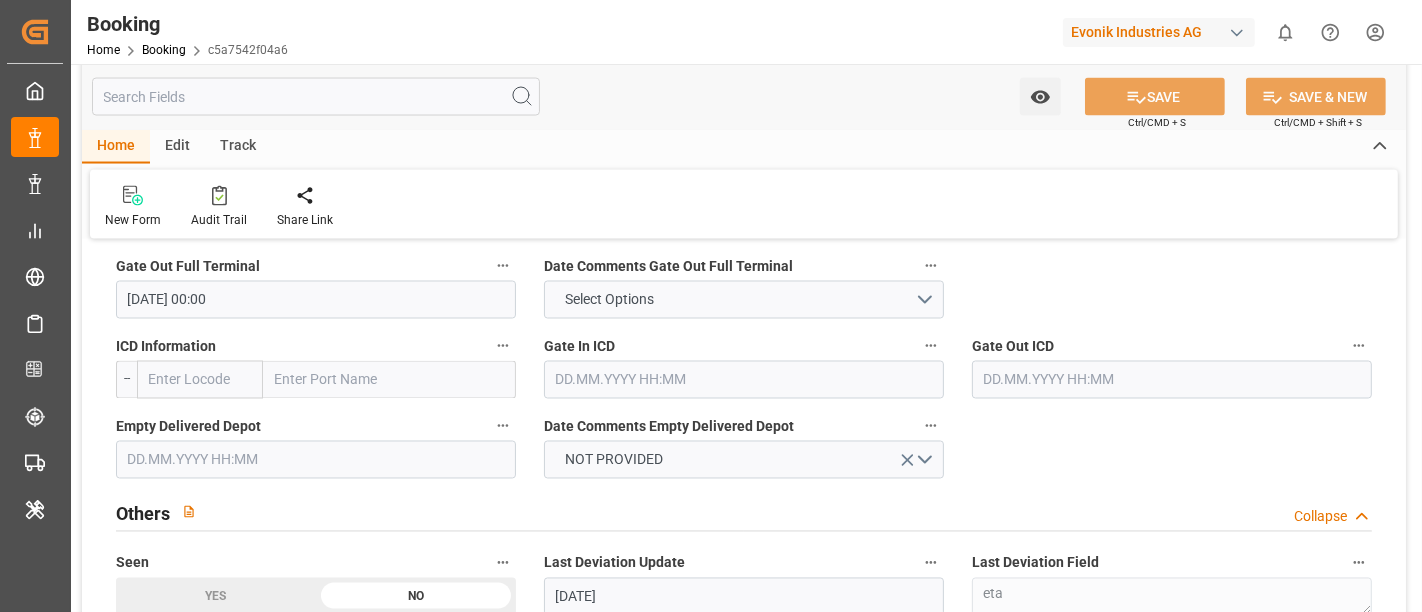 click on "Evonik Industries AG" at bounding box center (1163, 32) 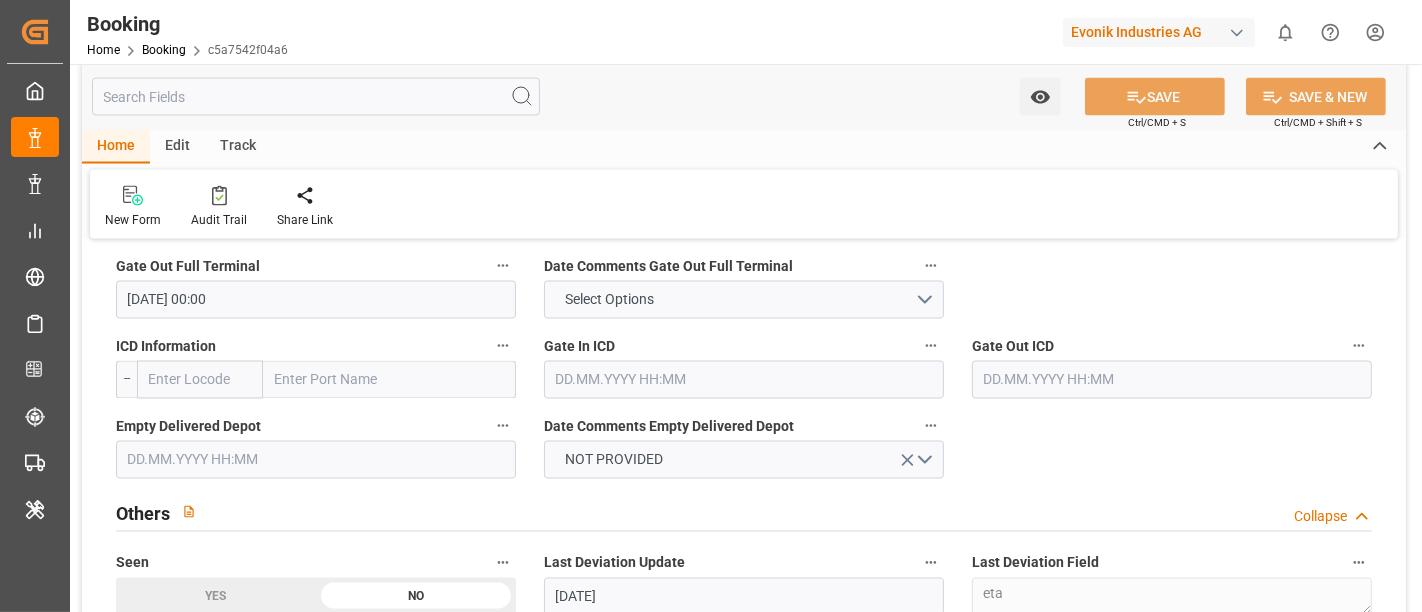click on "Created by potrace 1.15, written by Peter Selinger 2001-2017 Created by potrace 1.15, written by Peter Selinger 2001-2017 My Cockpit My Cockpit Data Management Data Management Shipment Status Overview Shipment Status Overview My Reports My Reports Risk Management Risk Management Schedules Schedules CO2e Calculator CO2e Calculator Tracking Tracking Transport Planner Transport Planner Internal Tool Internal Tool Back to main menu Full View Full View Slim View Slim View Booking Home Booking c5a7542f04a6 Evonik Industries AG 0 Notifications Only show unread All Watching Mark all categories read No notifications Watch Option   SAVE Ctrl/CMD + S    SAVE & NEW Ctrl/CMD + Shift + S Home Edit Track New Form Audit Trail Share Link   General Data  Collapse Freight Forwarder's Reference No.     720565513 Equipment Type     FCL Work Status     DELIVERED Forwarder Name     Stolt (TC Operator) Code     c5a7542f04a6 Created At     18.12.2024 11:02 Caretaker Remark     Select Options Caretaker Remark     Select Items" at bounding box center [711, 306] 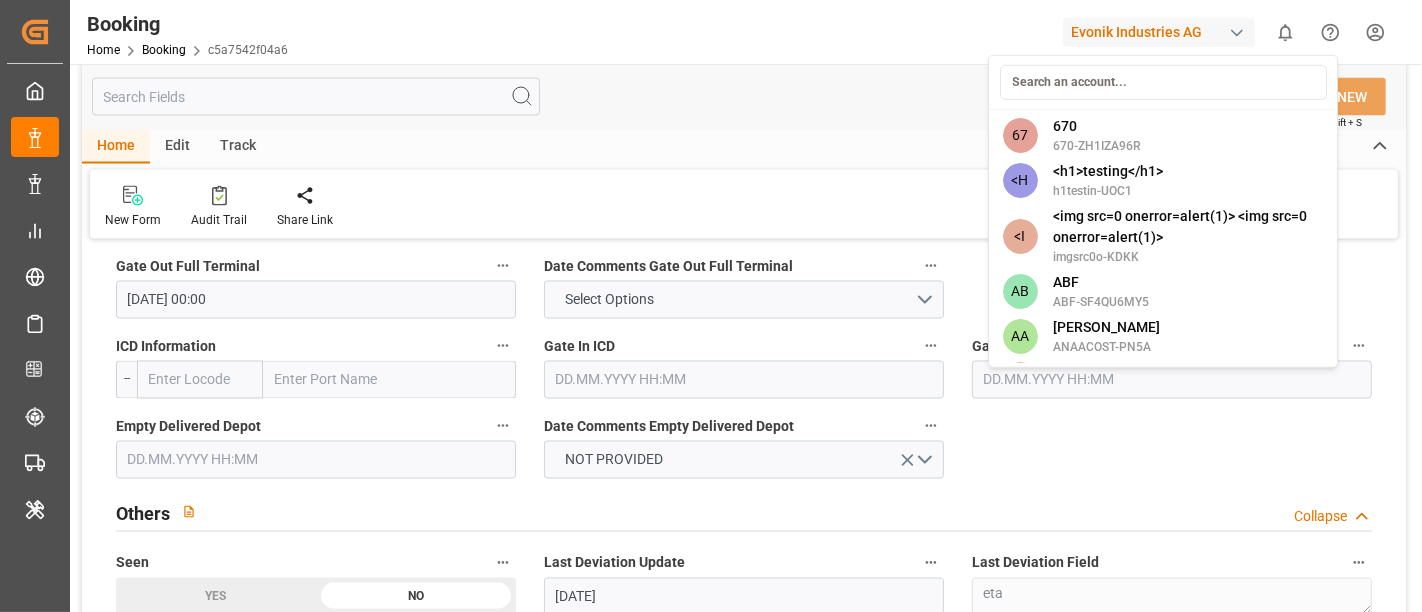 click at bounding box center (1237, 33) 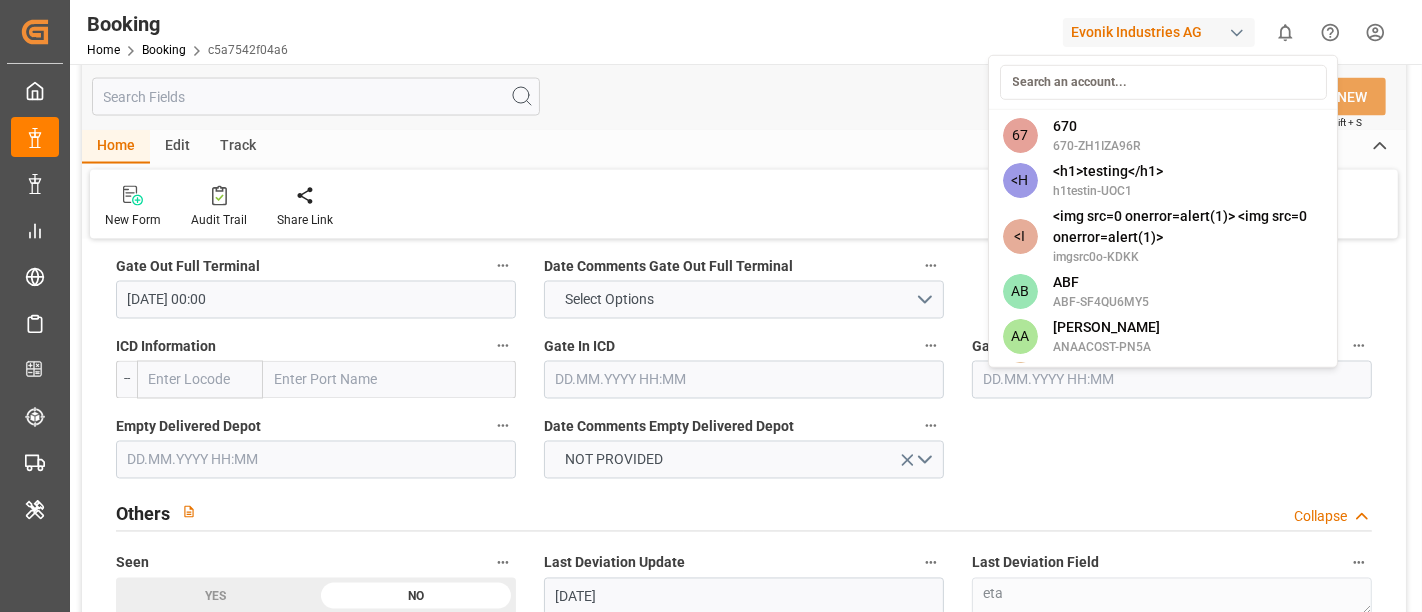 click on "Created by potrace 1.15, written by Peter Selinger 2001-2017 Created by potrace 1.15, written by Peter Selinger 2001-2017 My Cockpit My Cockpit Data Management Data Management Shipment Status Overview Shipment Status Overview My Reports My Reports Risk Management Risk Management Schedules Schedules CO2e Calculator CO2e Calculator Tracking Tracking Transport Planner Transport Planner Internal Tool Internal Tool Back to main menu Full View Full View Slim View Slim View Booking Home Booking c5a7542f04a6 Evonik Industries AG 0 Notifications Only show unread All Watching Mark all categories read No notifications Watch Option   SAVE Ctrl/CMD + S    SAVE & NEW Ctrl/CMD + Shift + S Home Edit Track New Form Audit Trail Share Link   General Data  Collapse Freight Forwarder's Reference No.     720565513 Equipment Type     FCL Work Status     DELIVERED Forwarder Name     Stolt (TC Operator) Code     c5a7542f04a6 Created At     18.12.2024 11:02 Caretaker Remark     Select Options Caretaker Remark     Select Items" at bounding box center [711, 306] 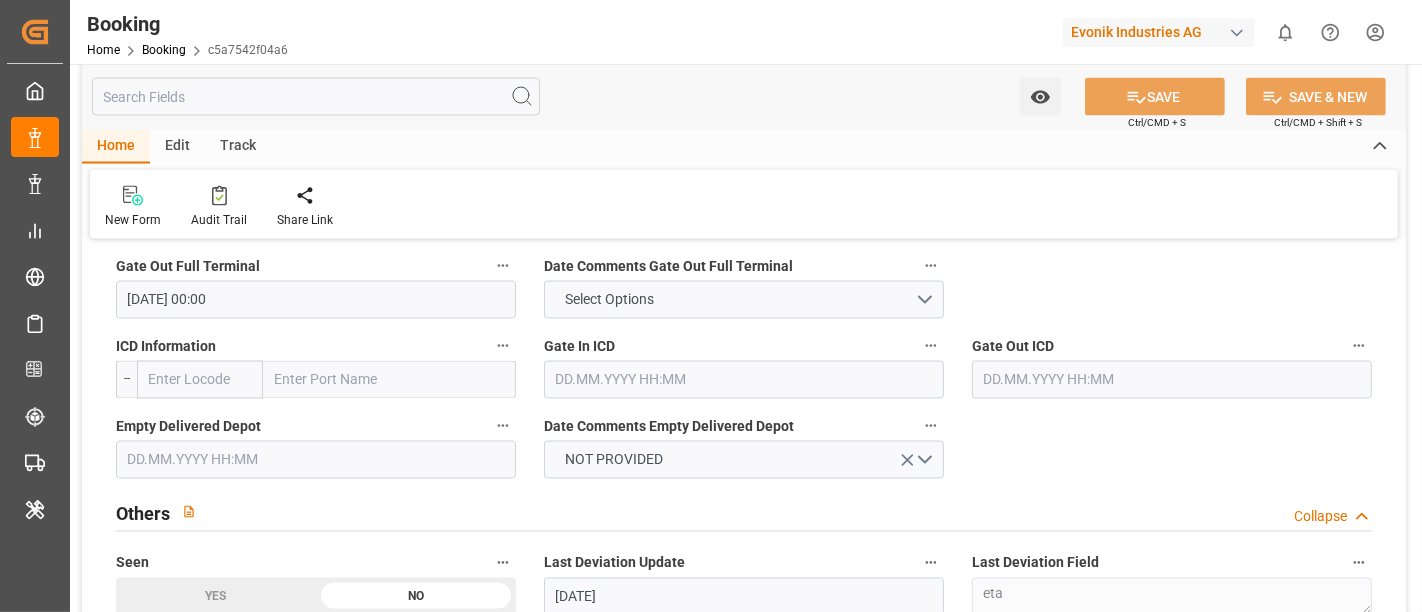 click at bounding box center [1237, 33] 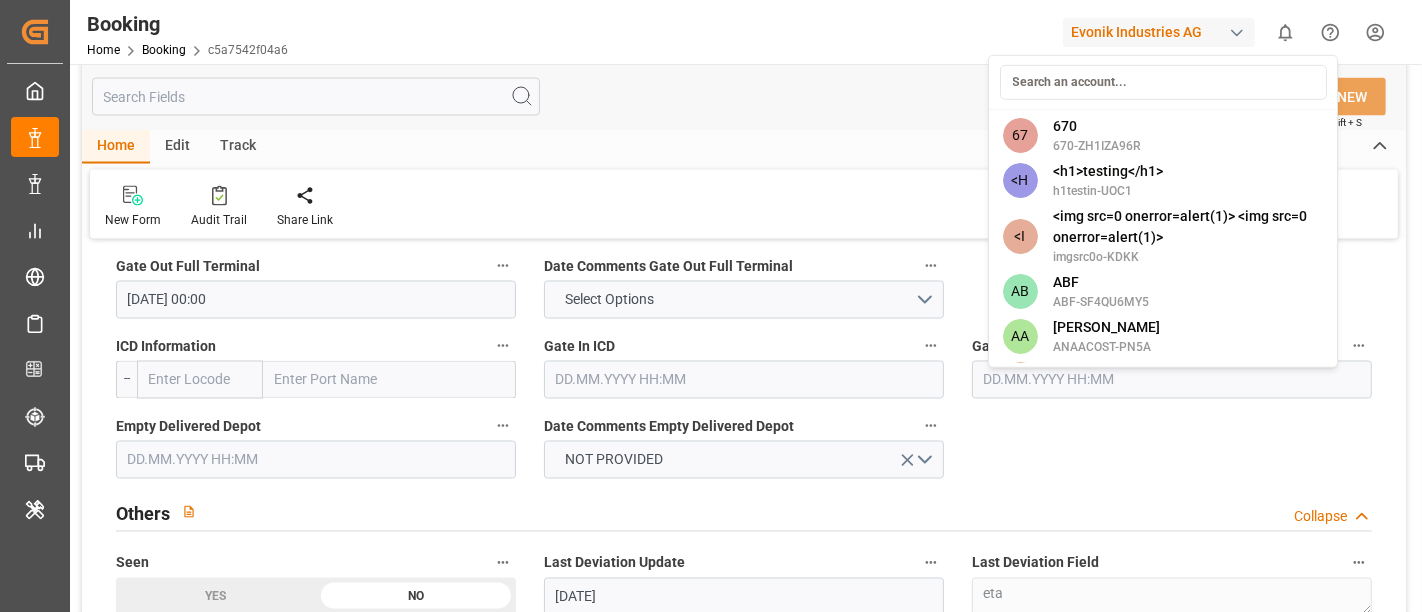 click at bounding box center [1163, 82] 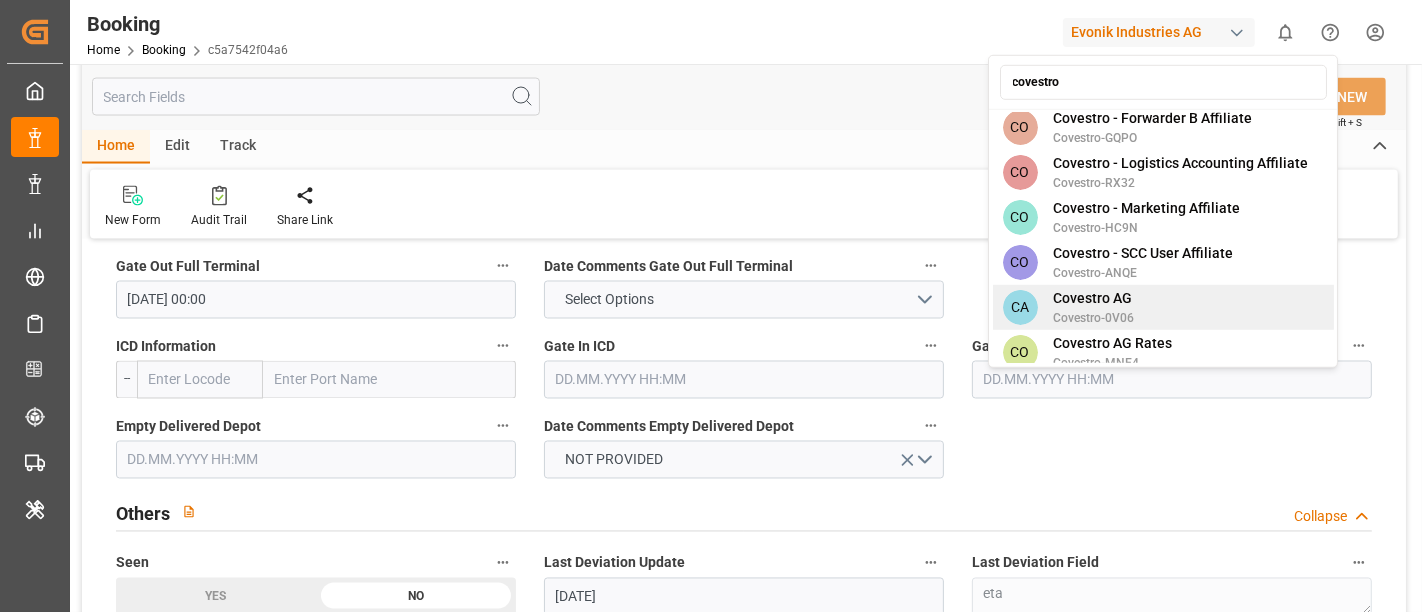 scroll, scrollTop: 290, scrollLeft: 0, axis: vertical 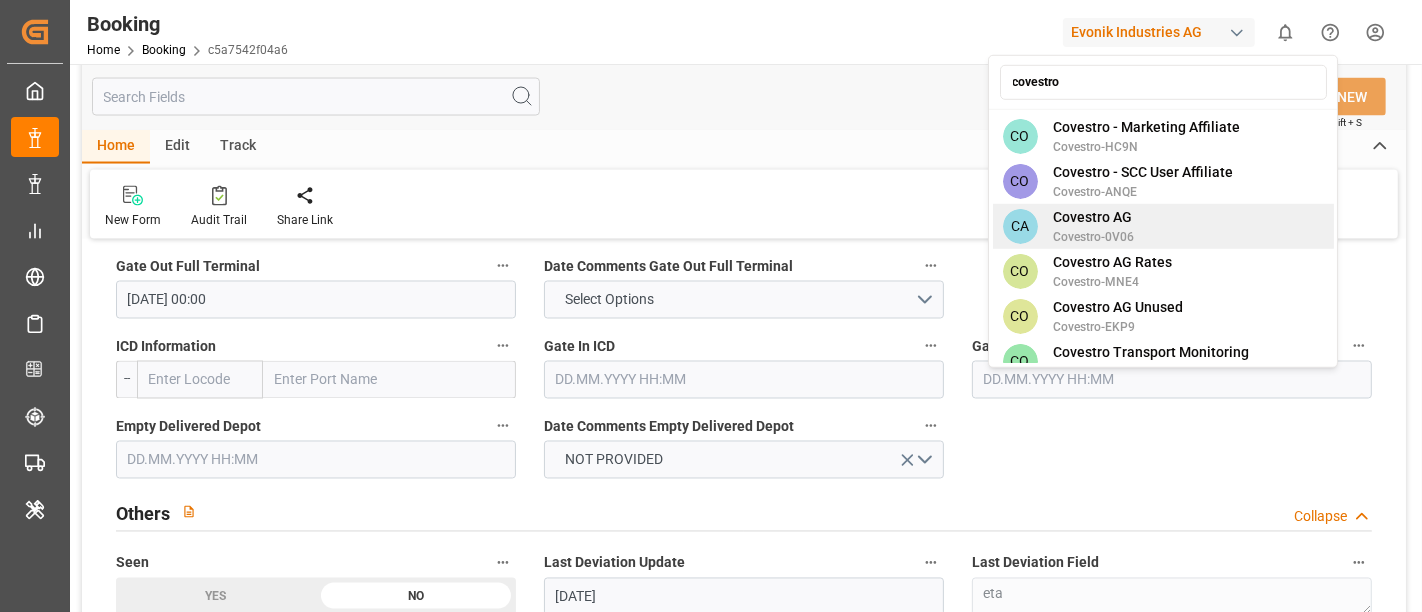 type on "covestro" 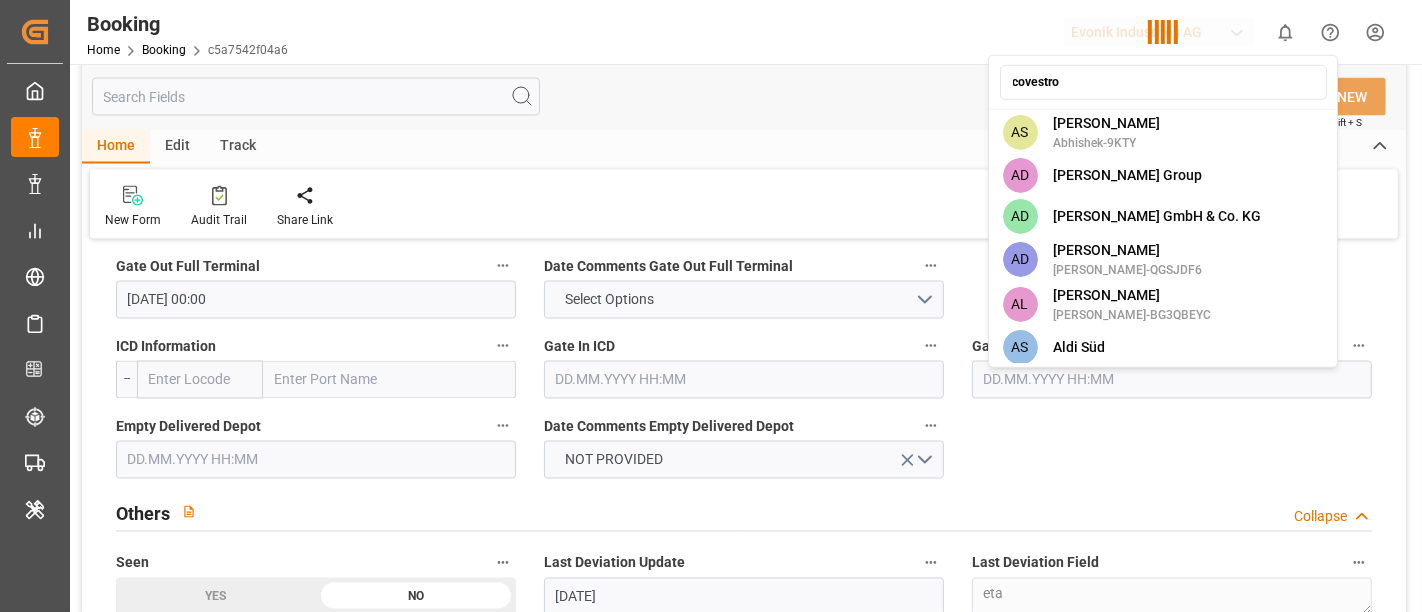 type 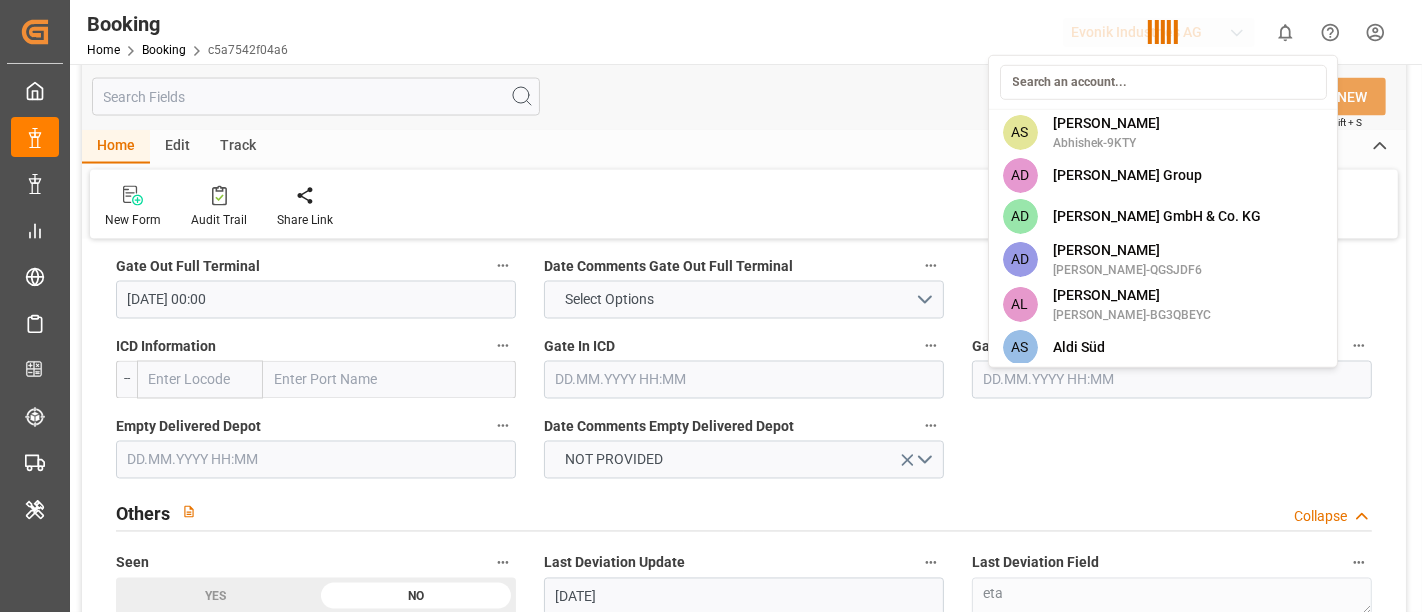 scroll, scrollTop: 3171, scrollLeft: 0, axis: vertical 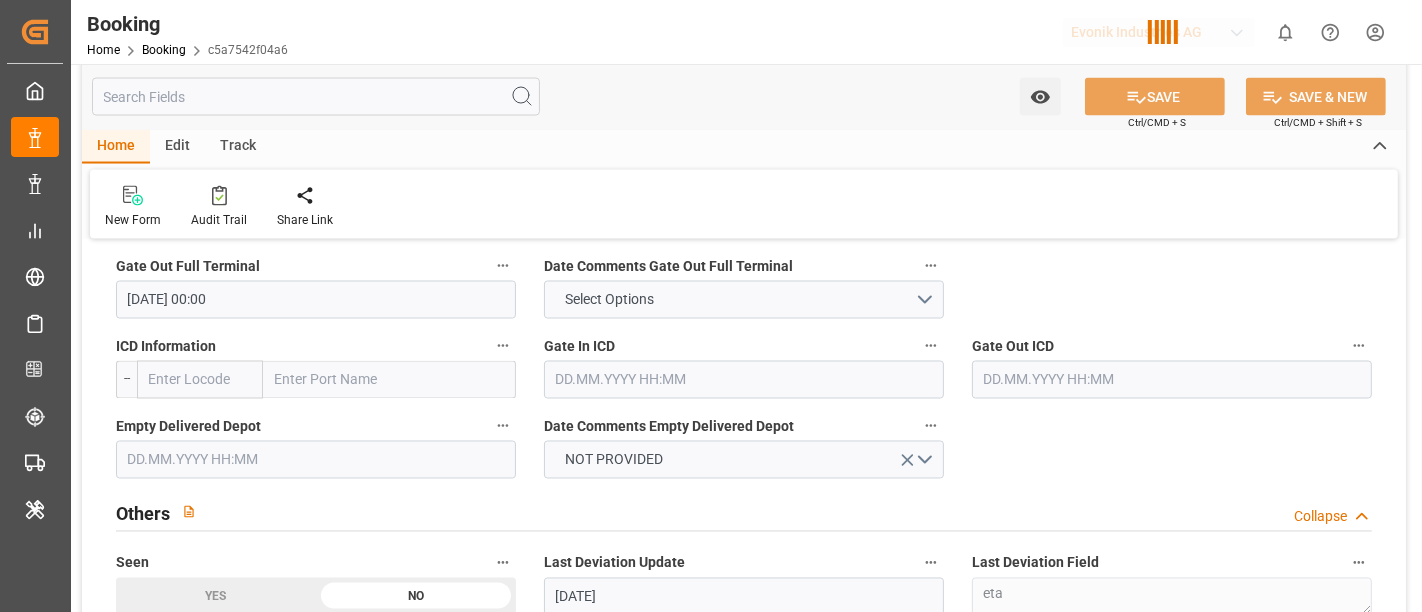 type 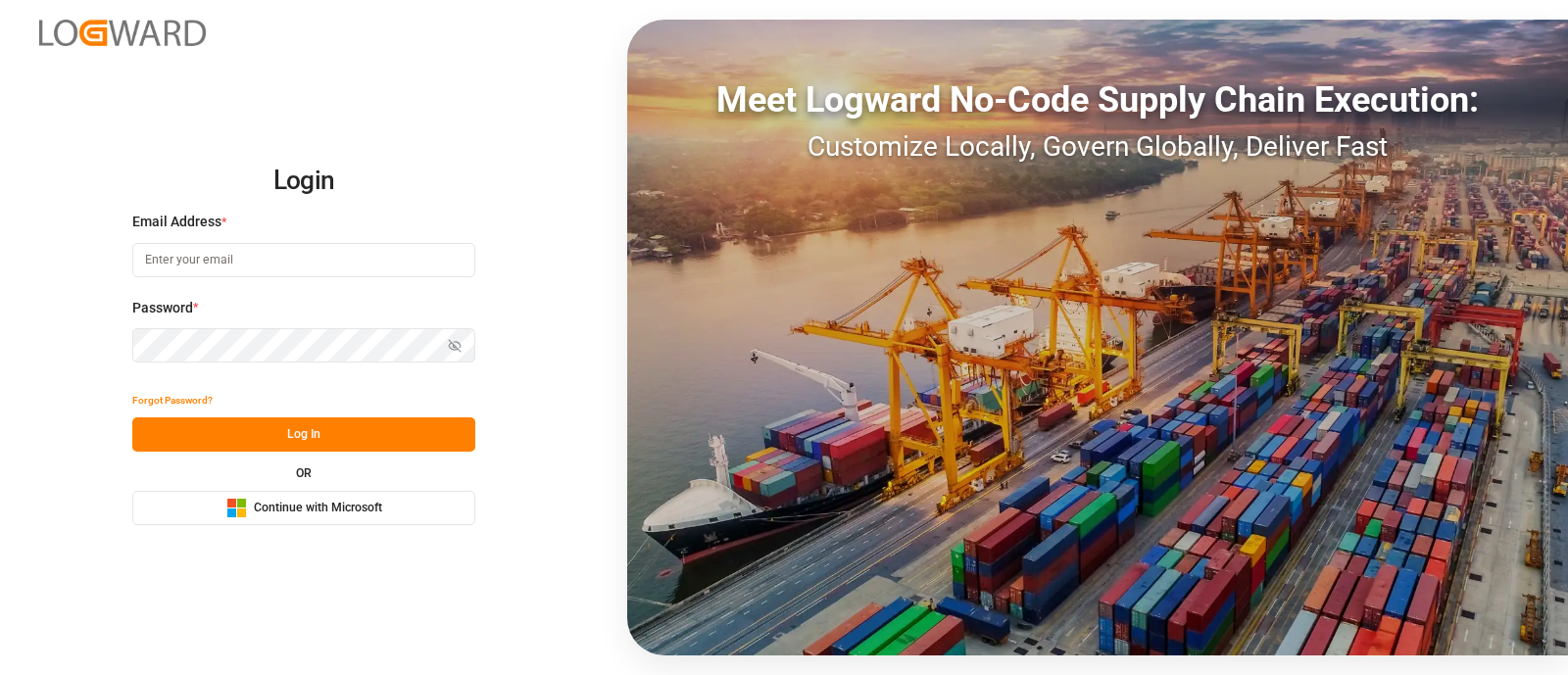 scroll, scrollTop: 0, scrollLeft: 0, axis: both 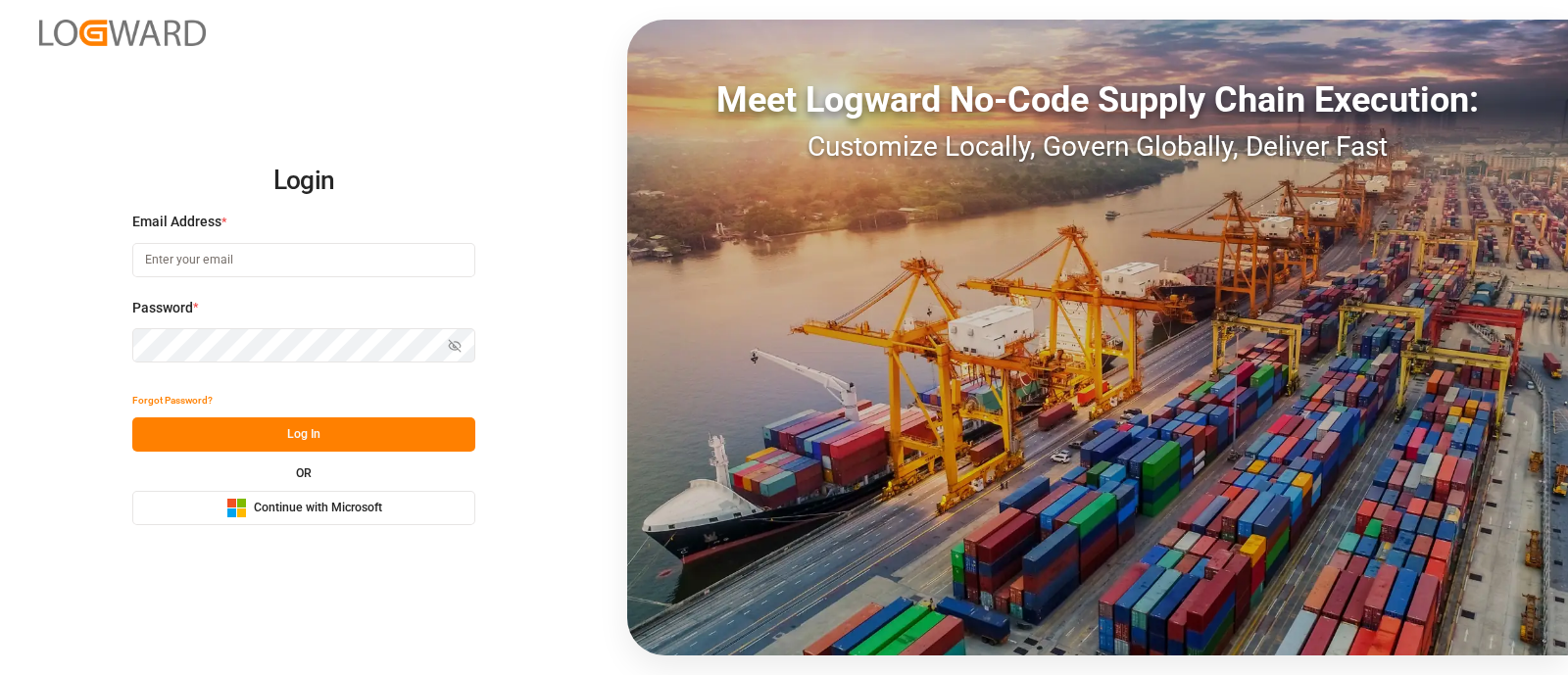 click on "Microsoft Logo Continue with Microsoft" at bounding box center [304, 507] 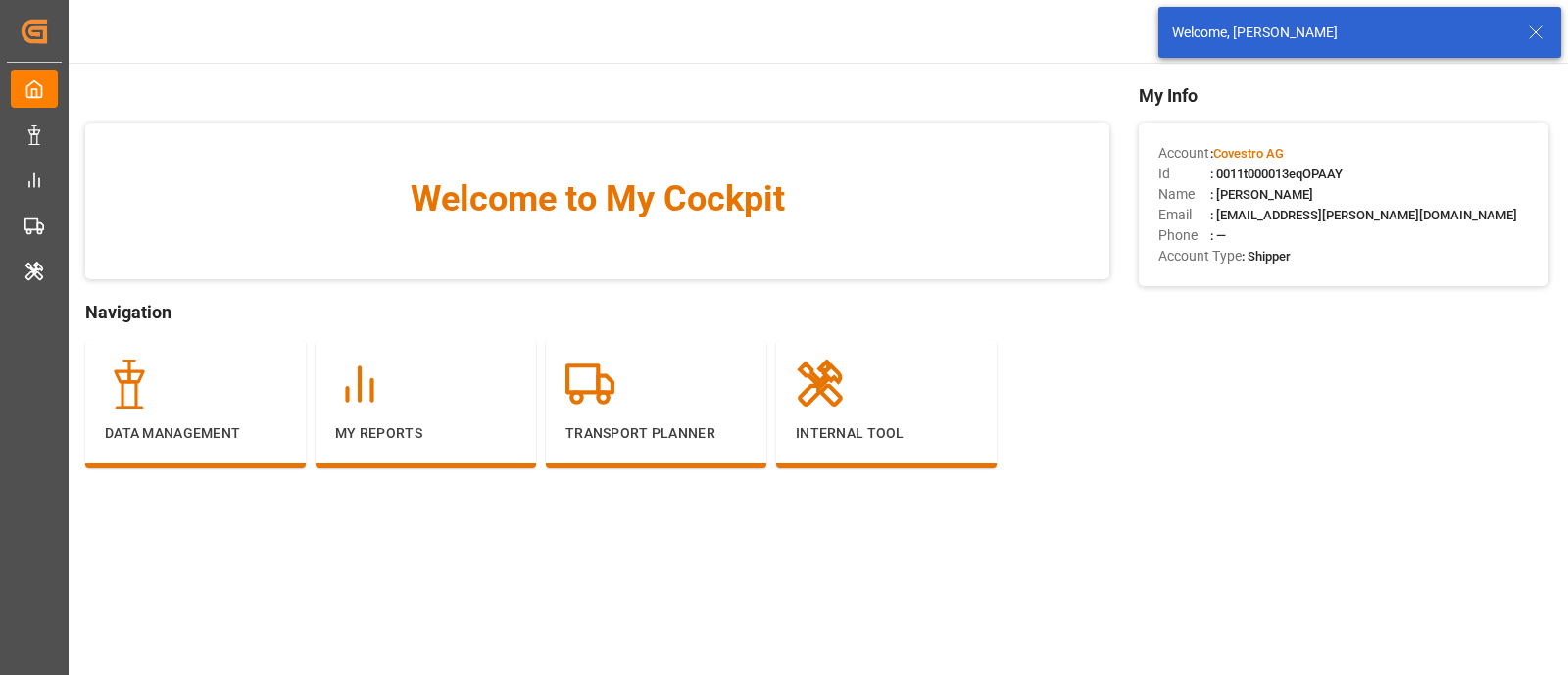 scroll, scrollTop: 0, scrollLeft: 0, axis: both 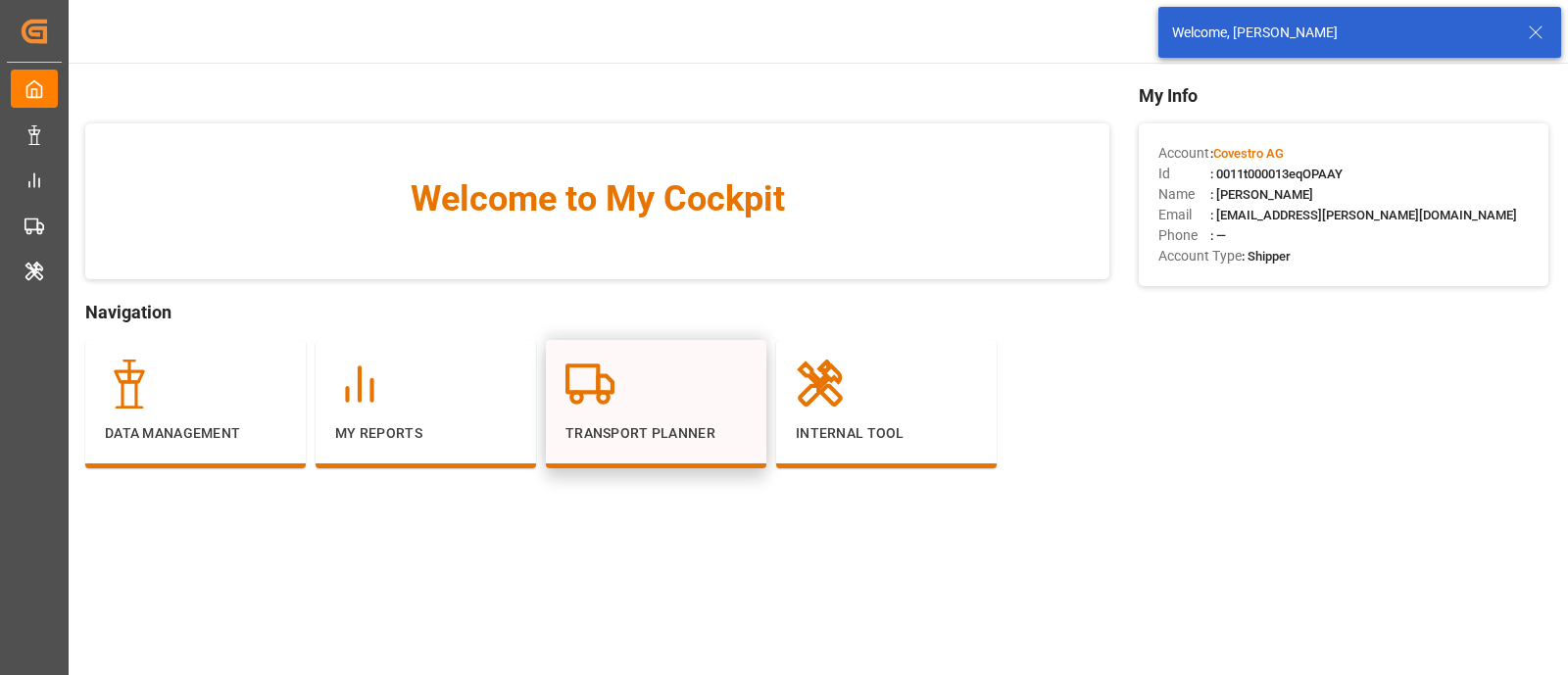 click at bounding box center (656, 384) 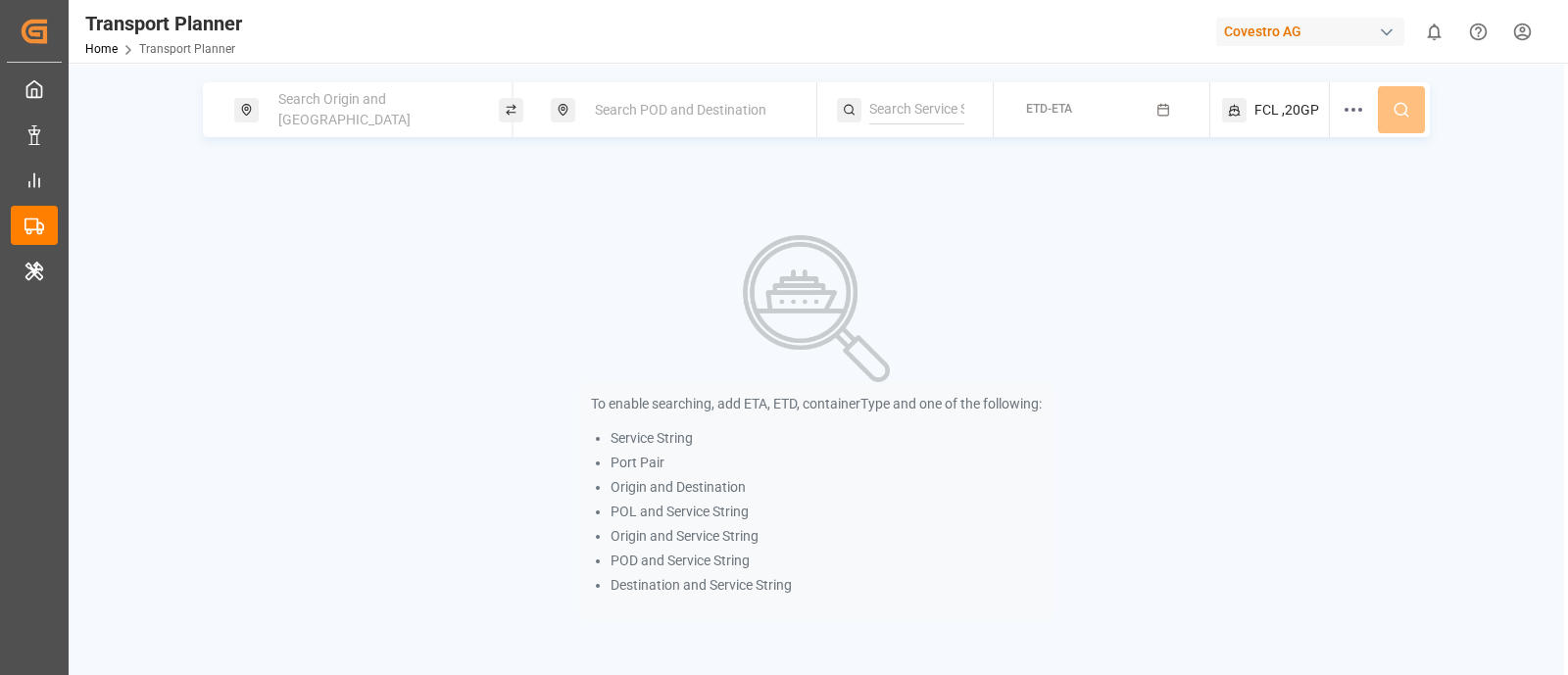click on "Search POD and Destination" at bounding box center [683, 110] 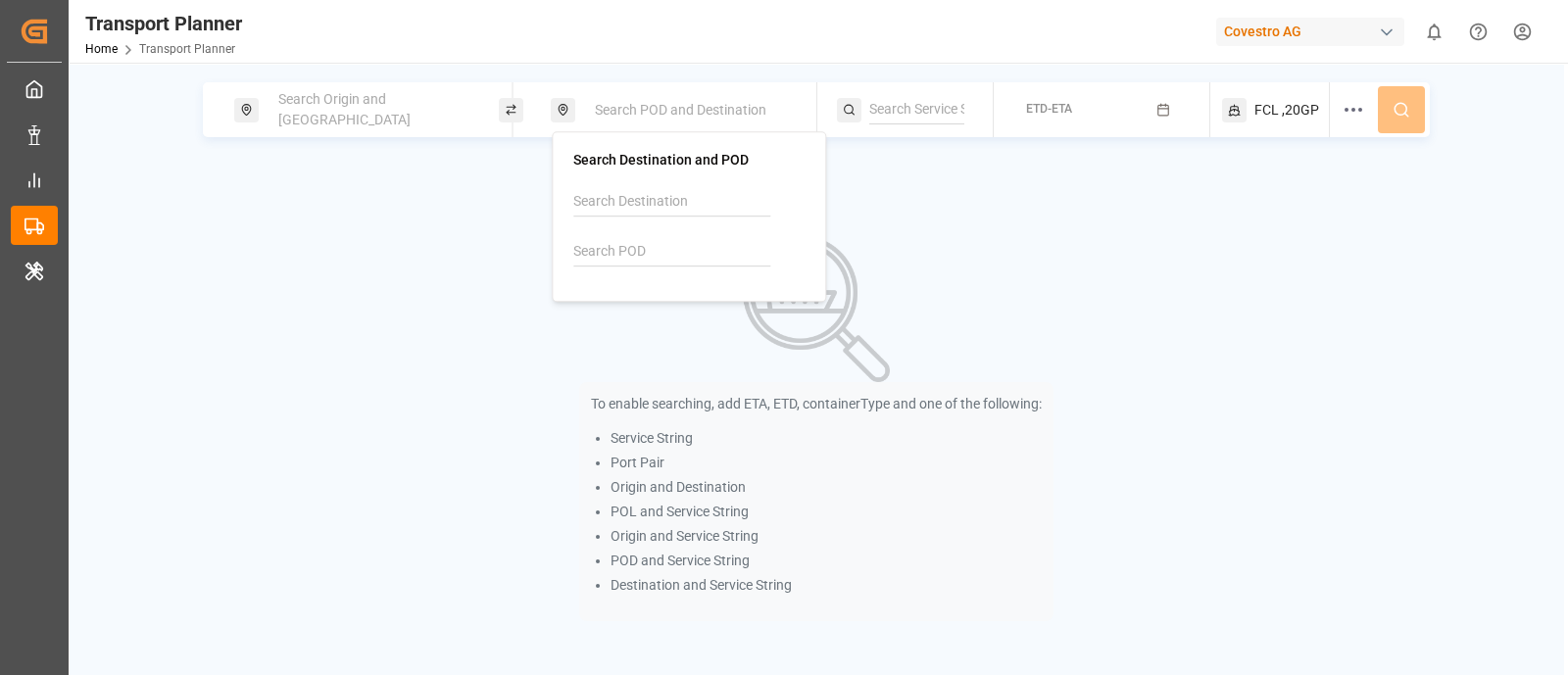 click at bounding box center [671, 252] 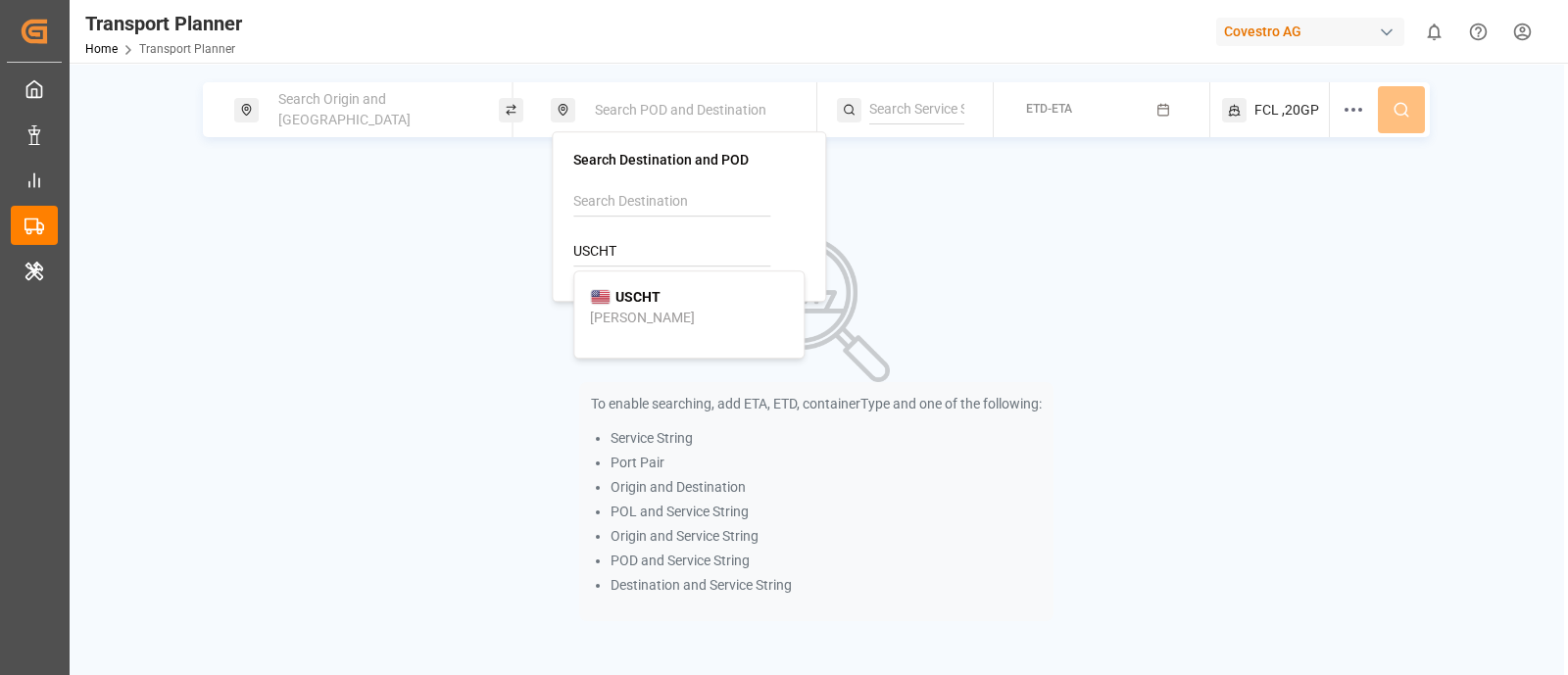 type on "USCHT" 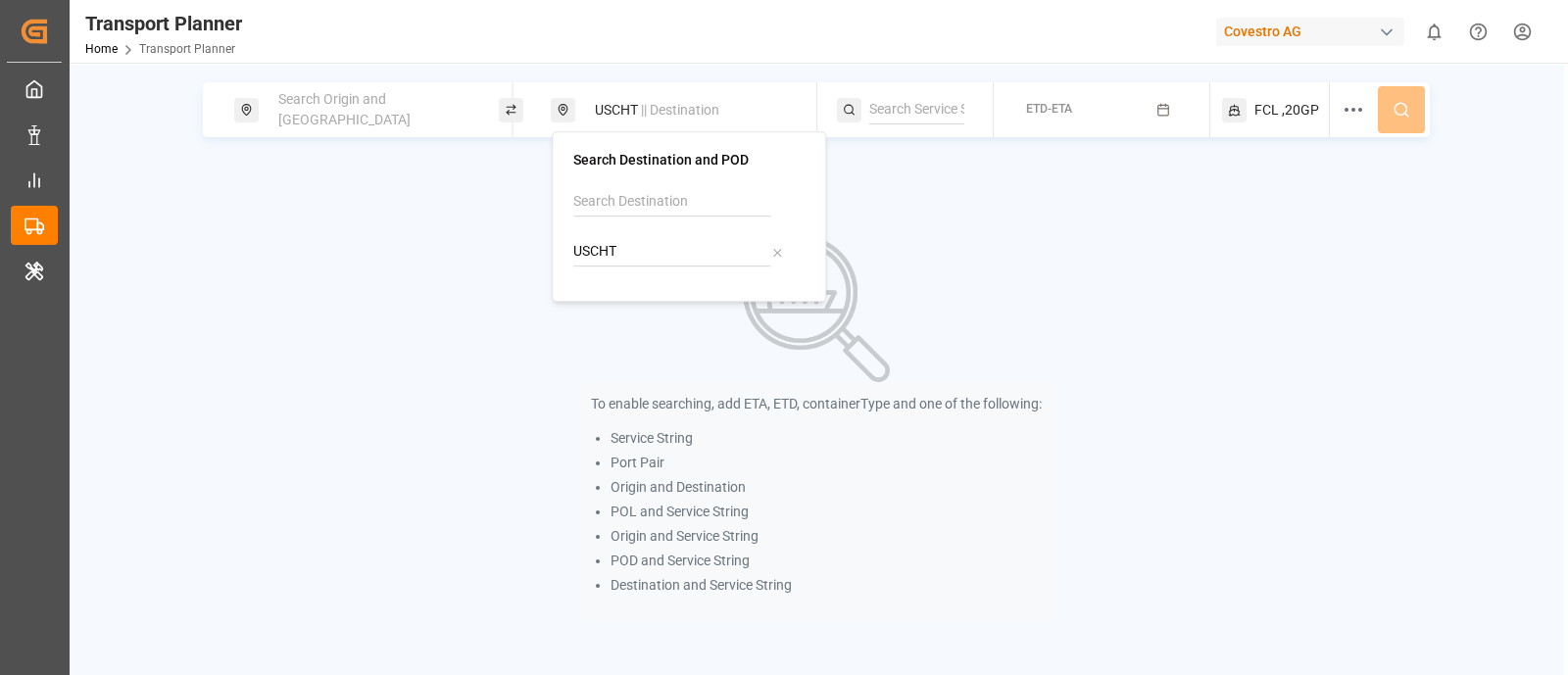 click on "Search Origin and POL" at bounding box center [344, 109] 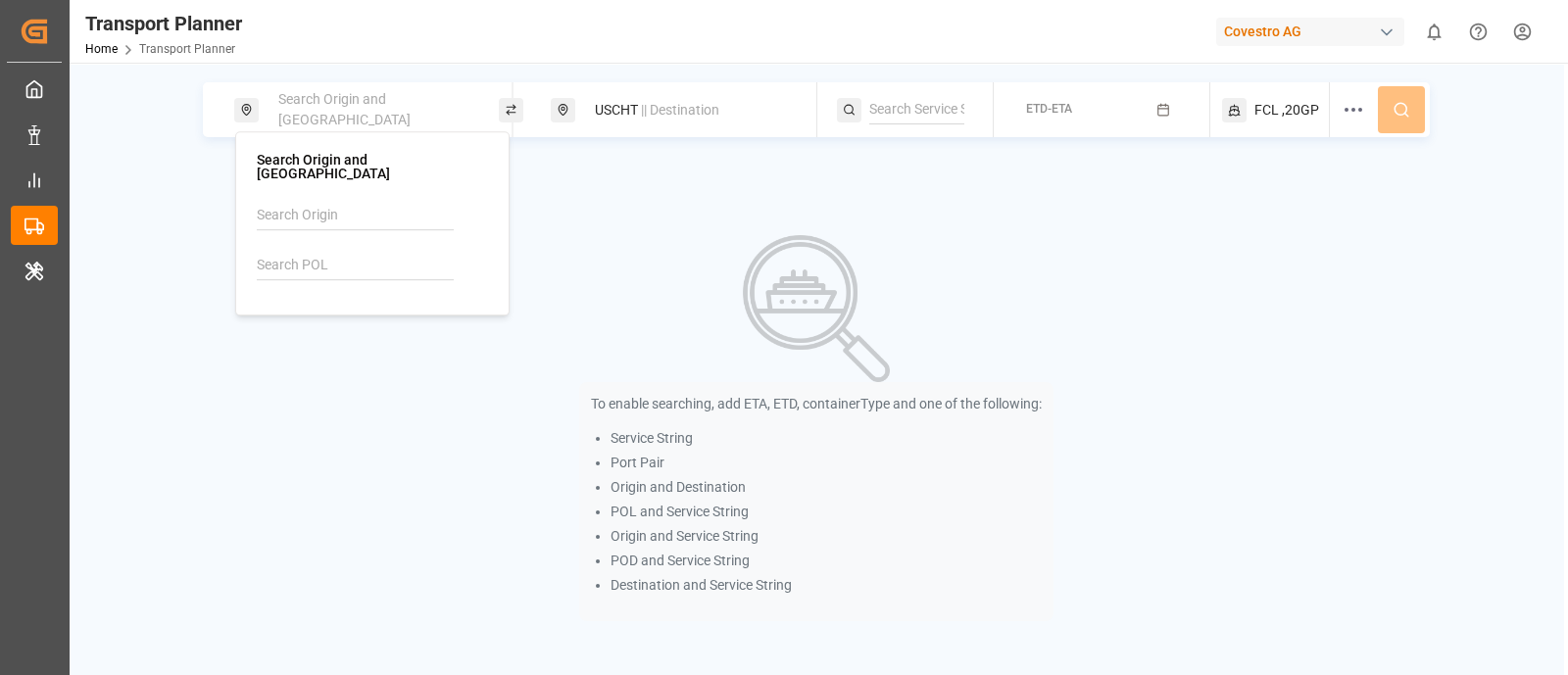 click at bounding box center [372, 247] 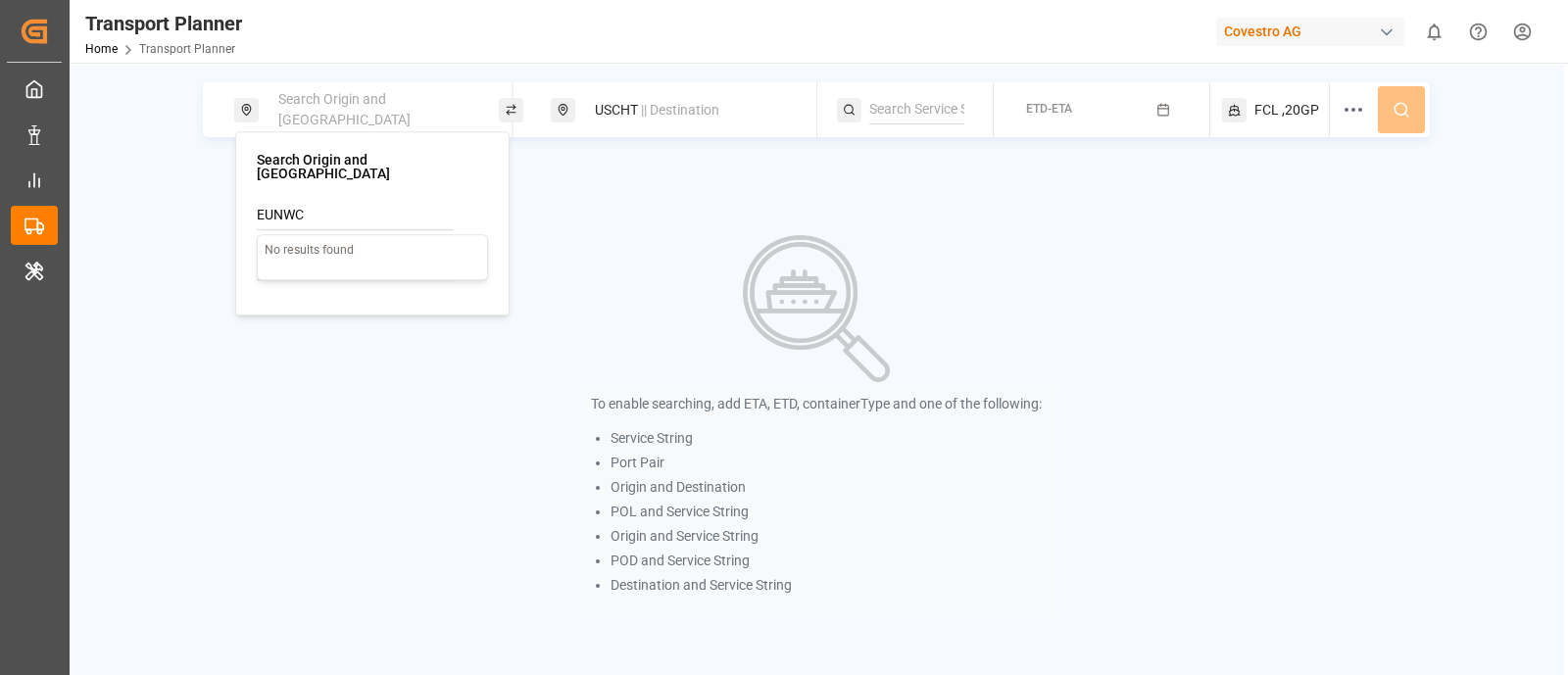 click on "EUNWC" at bounding box center (355, 216) 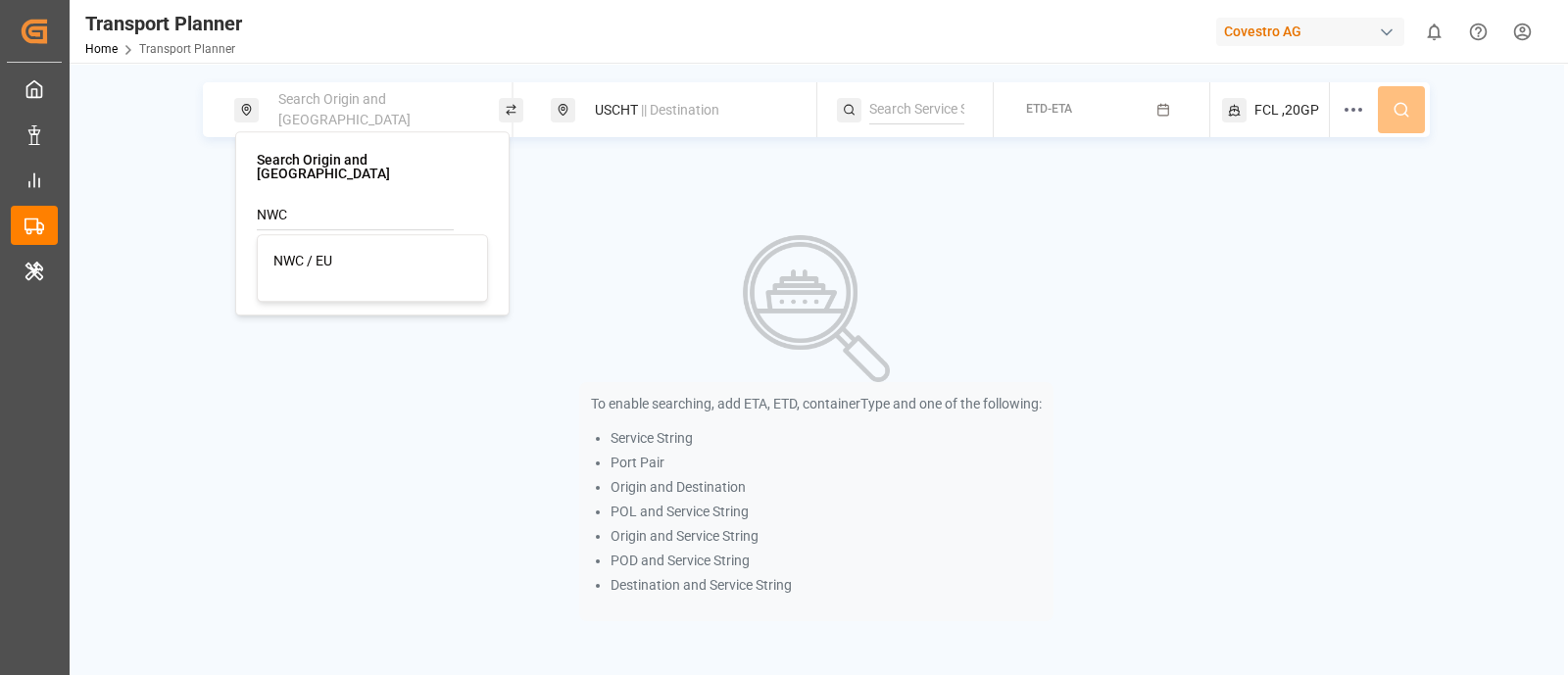 click on "NWC / EU" at bounding box center (372, 261) 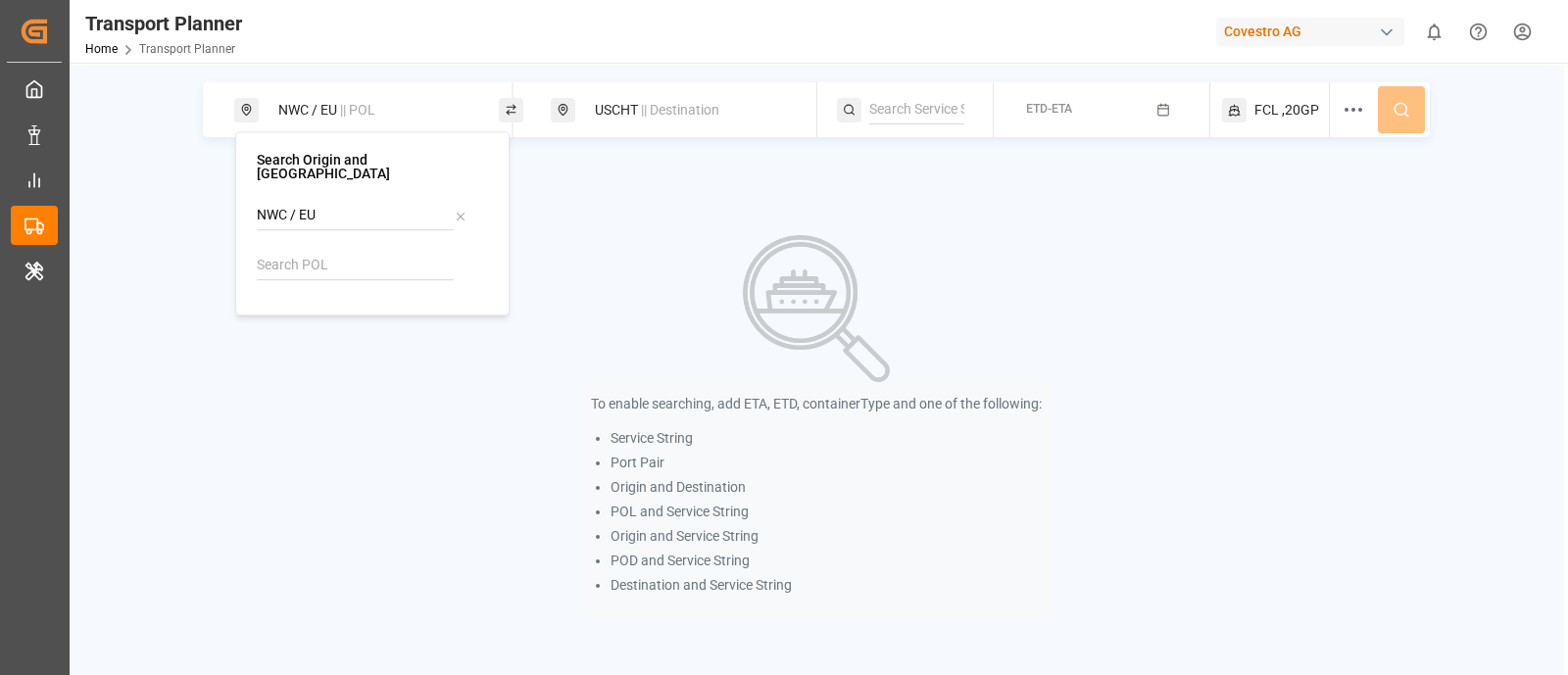 click at bounding box center (916, 110) 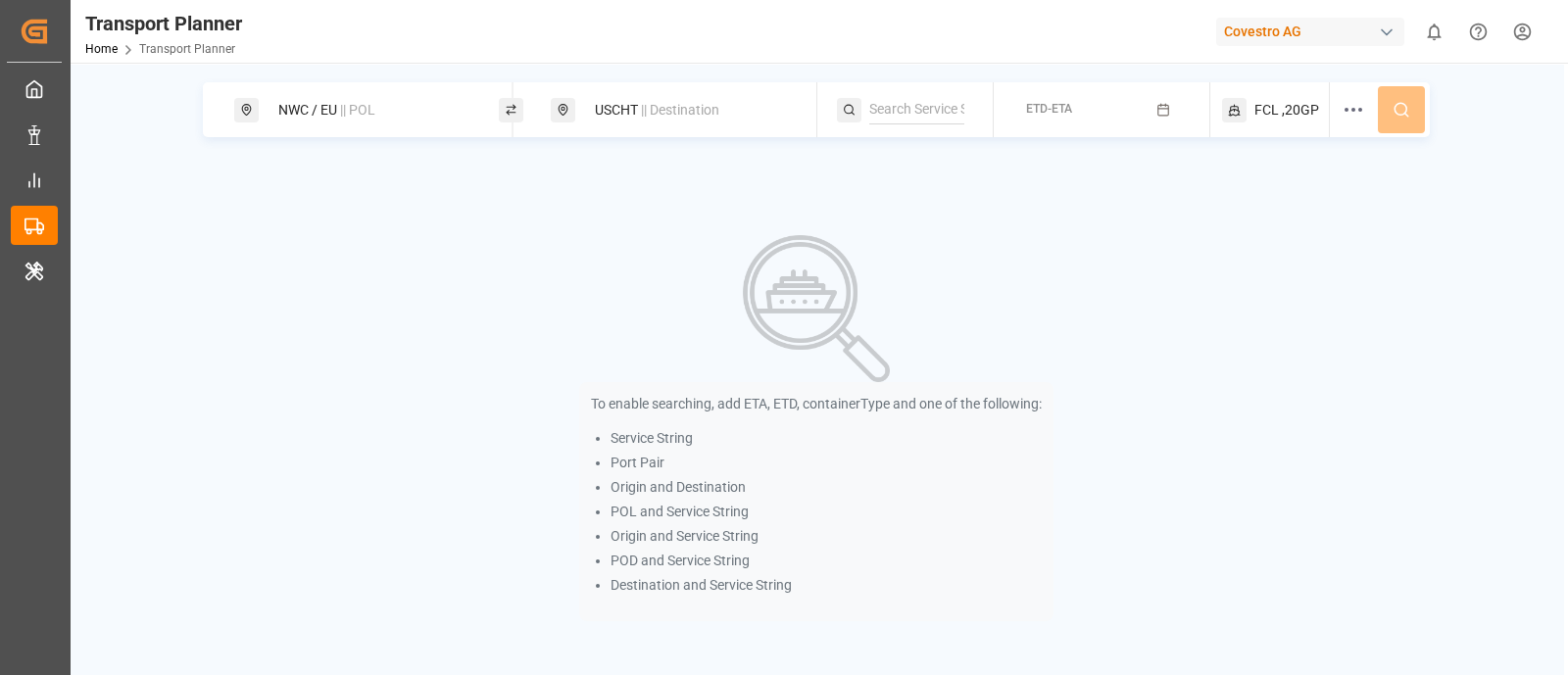 paste on "TAT" 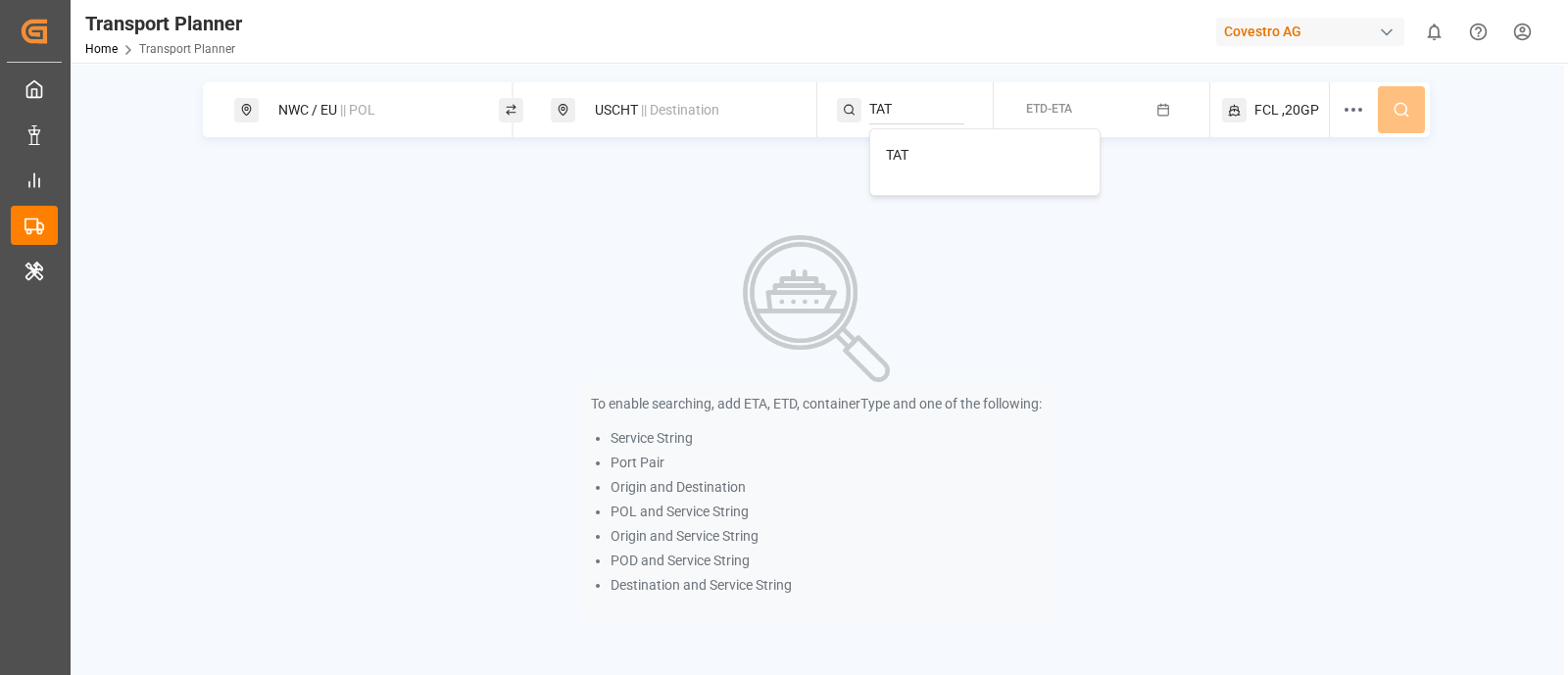 type on "TAT" 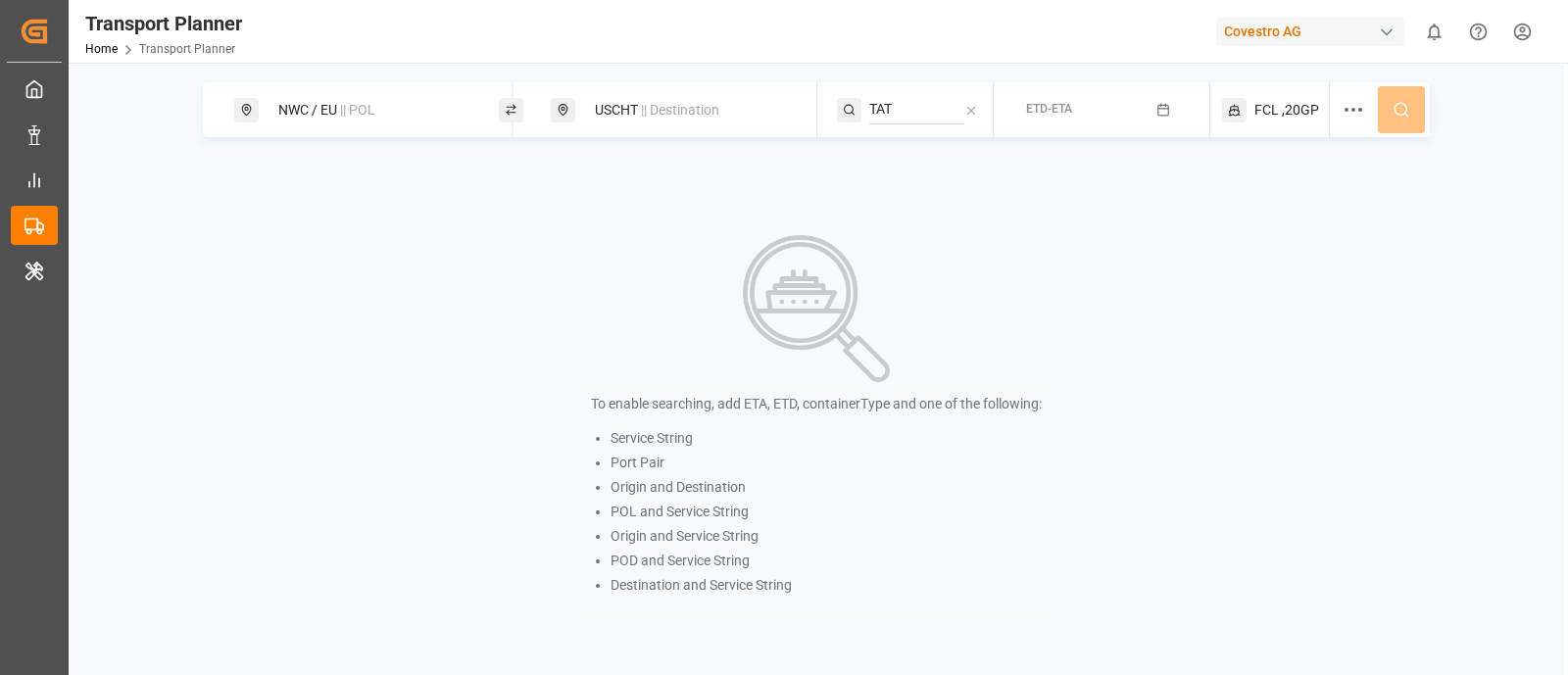 click 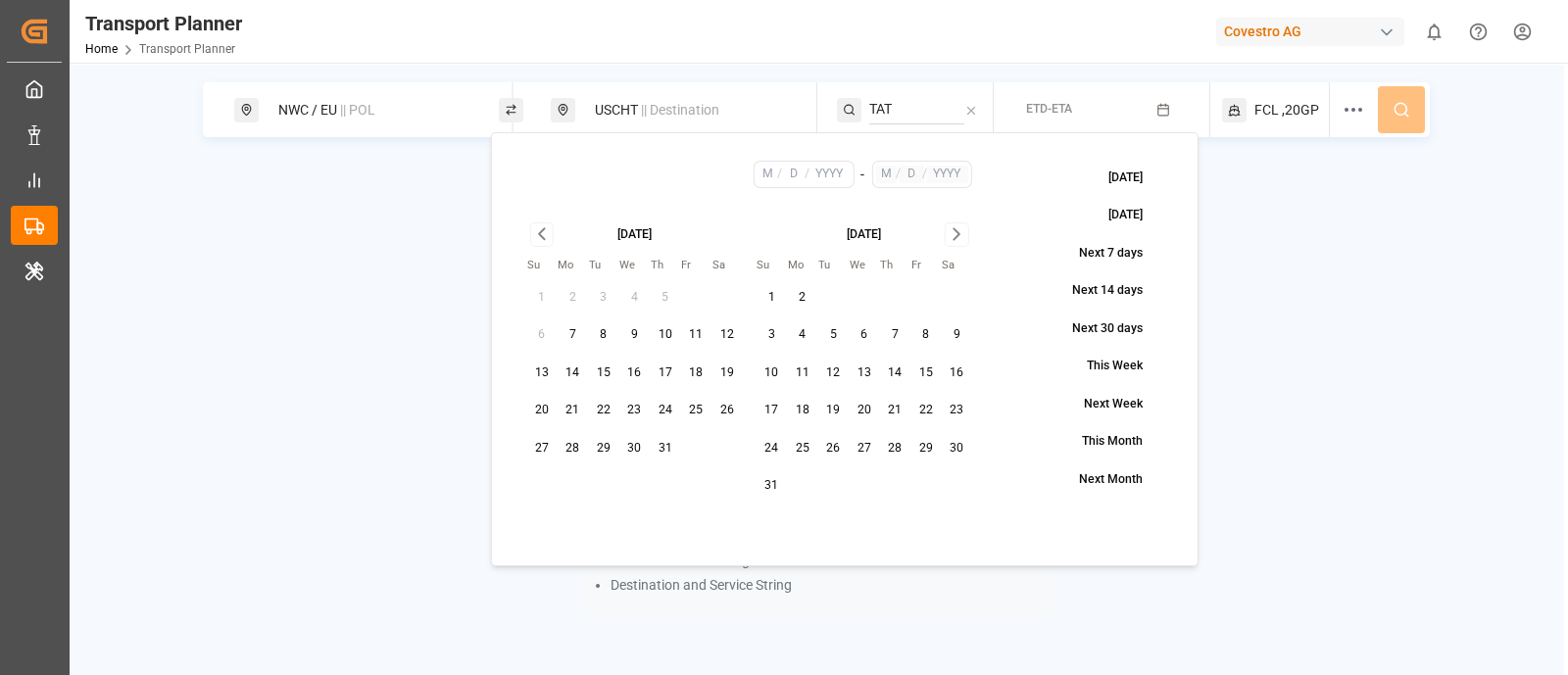 click on "7" at bounding box center (572, 335) 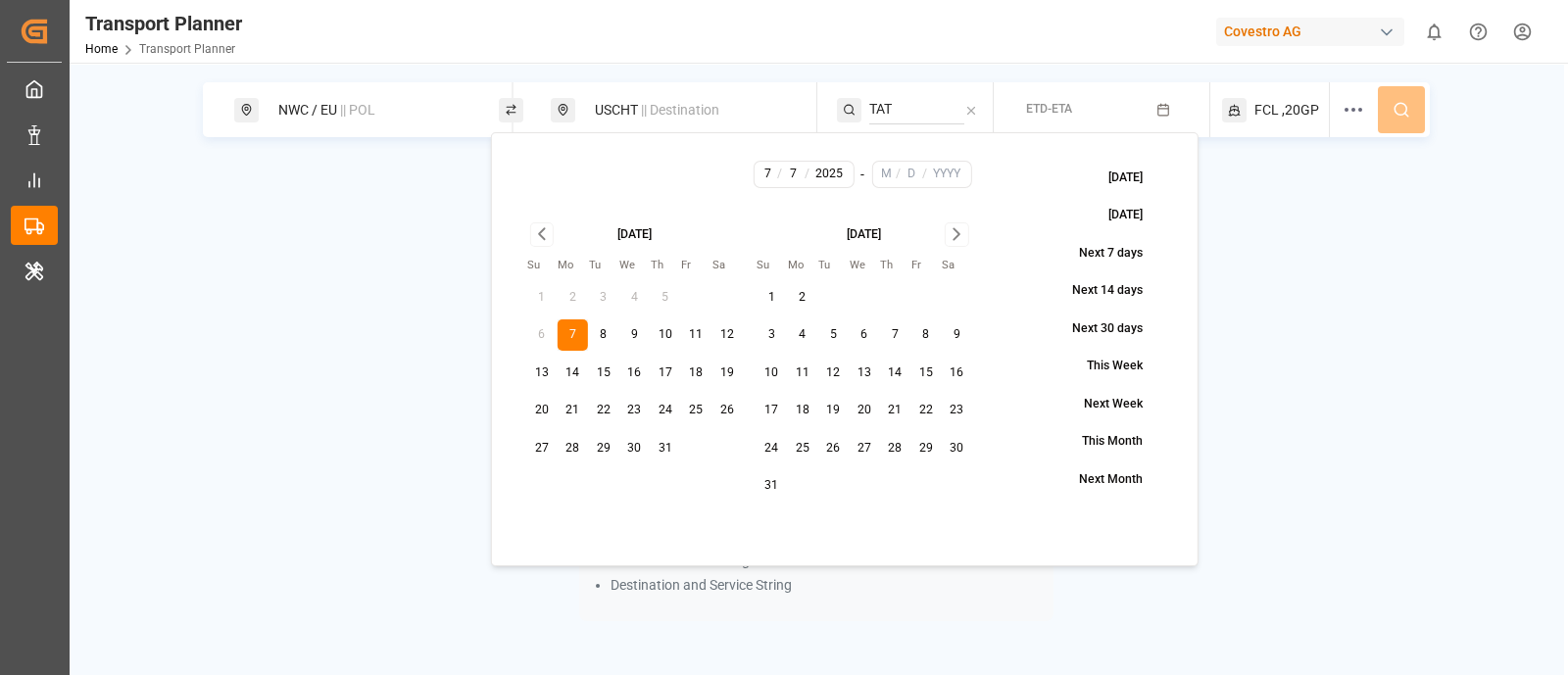 click 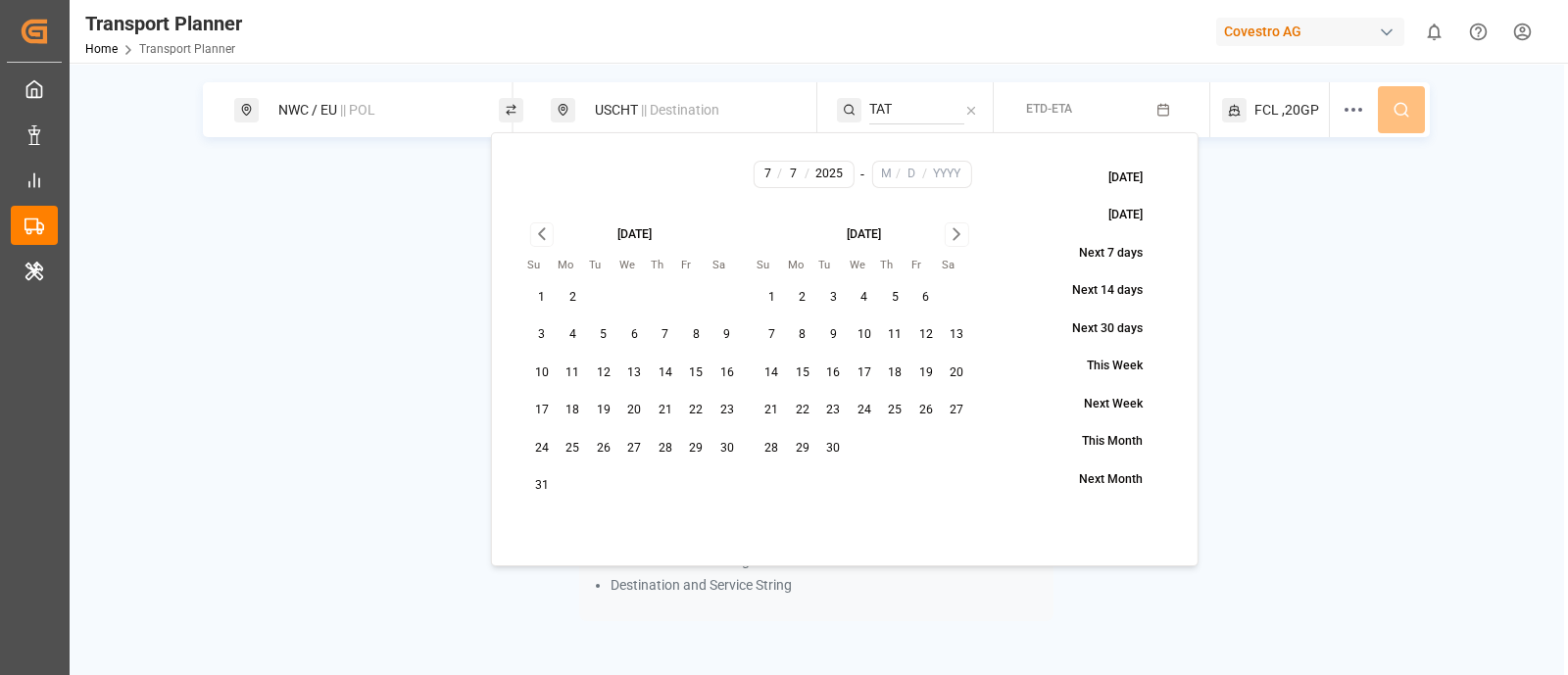 click 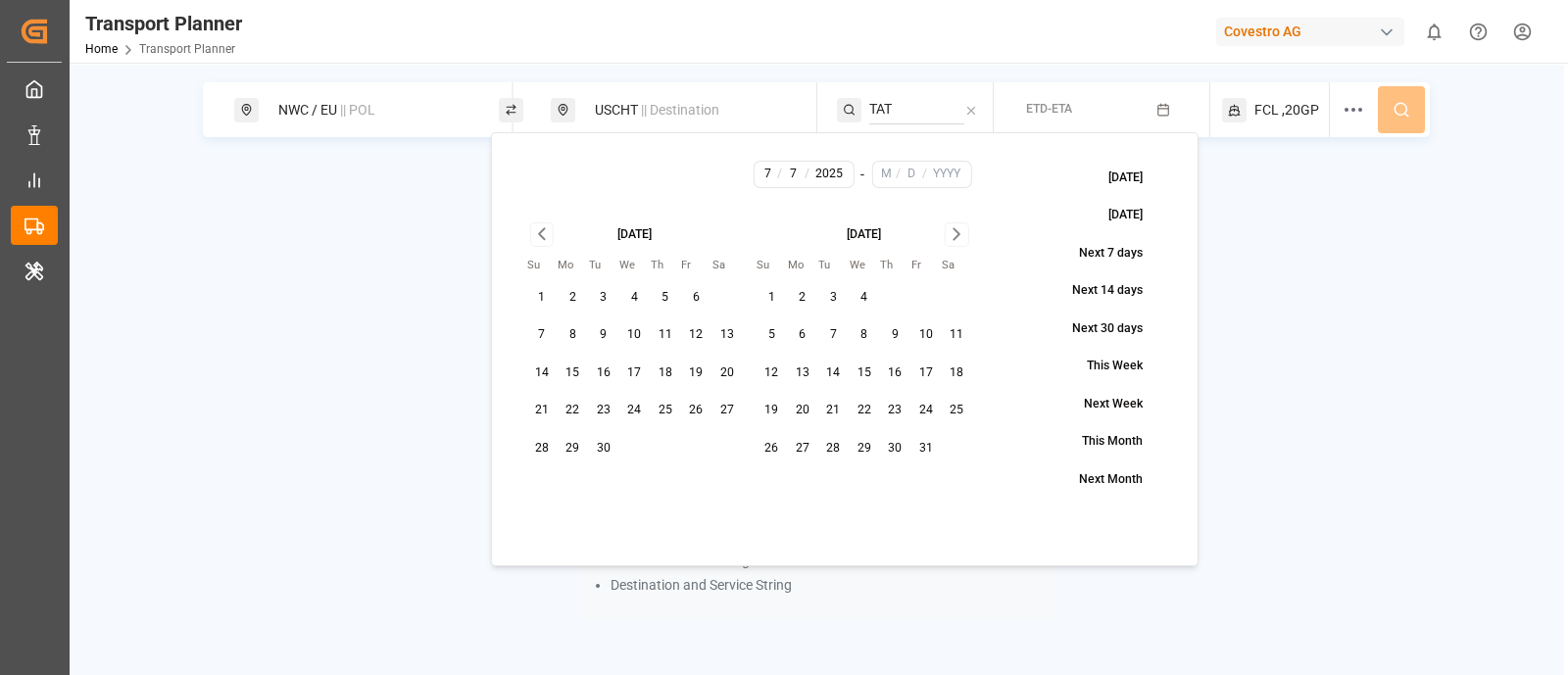 click 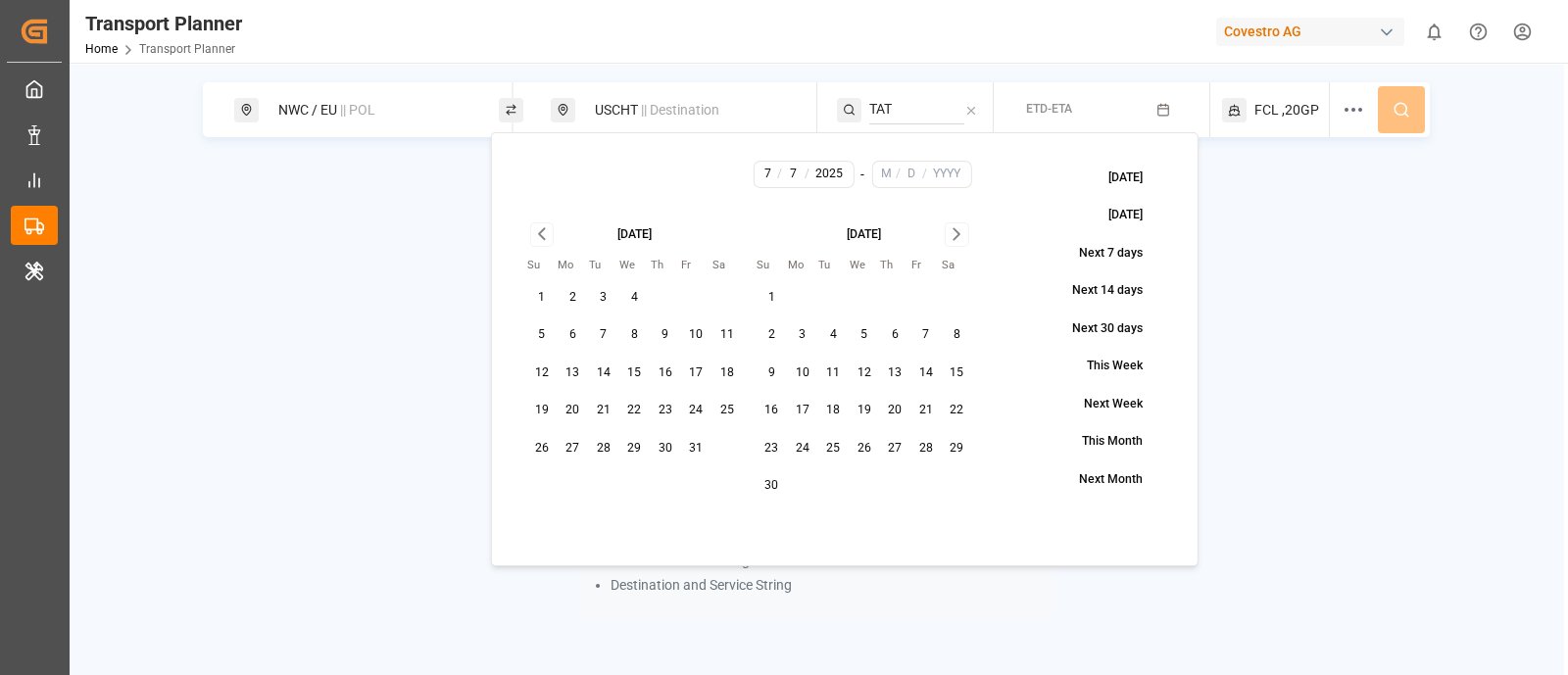 click 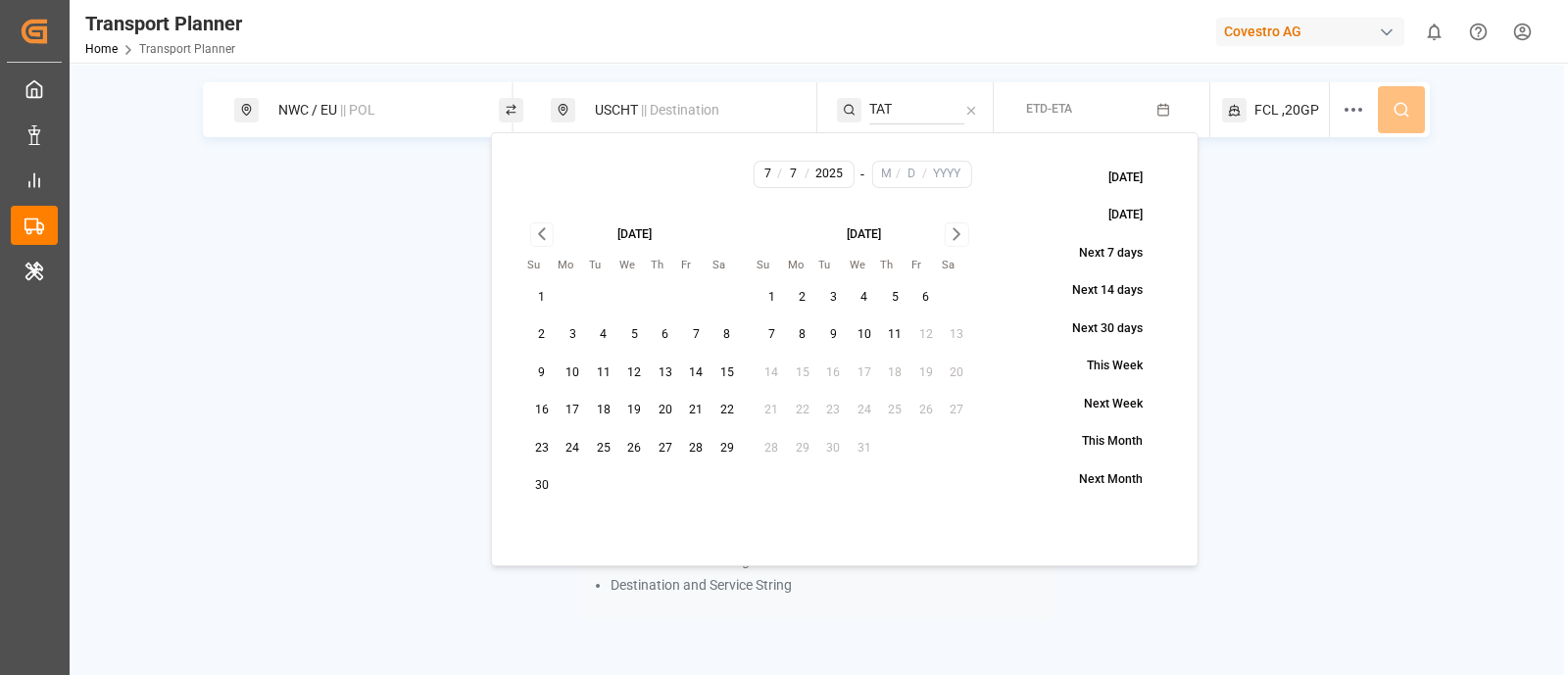click on "November 2025 Su Mo Tu We Th Fr Sa 1 2 3 4 5 6 7 8 9 10 11 12 13 14 15 16 17 18 19 20 21 22 23 24 25 26 27 28 29 30 December 2025 Su Mo Tu We Th Fr Sa 1 2 3 4 5 6 7 8 9 10 11 12 13 14 15 16 17 18 19 20 21 22 23 24 25 26 27 28 29 30 31" at bounding box center [749, 362] 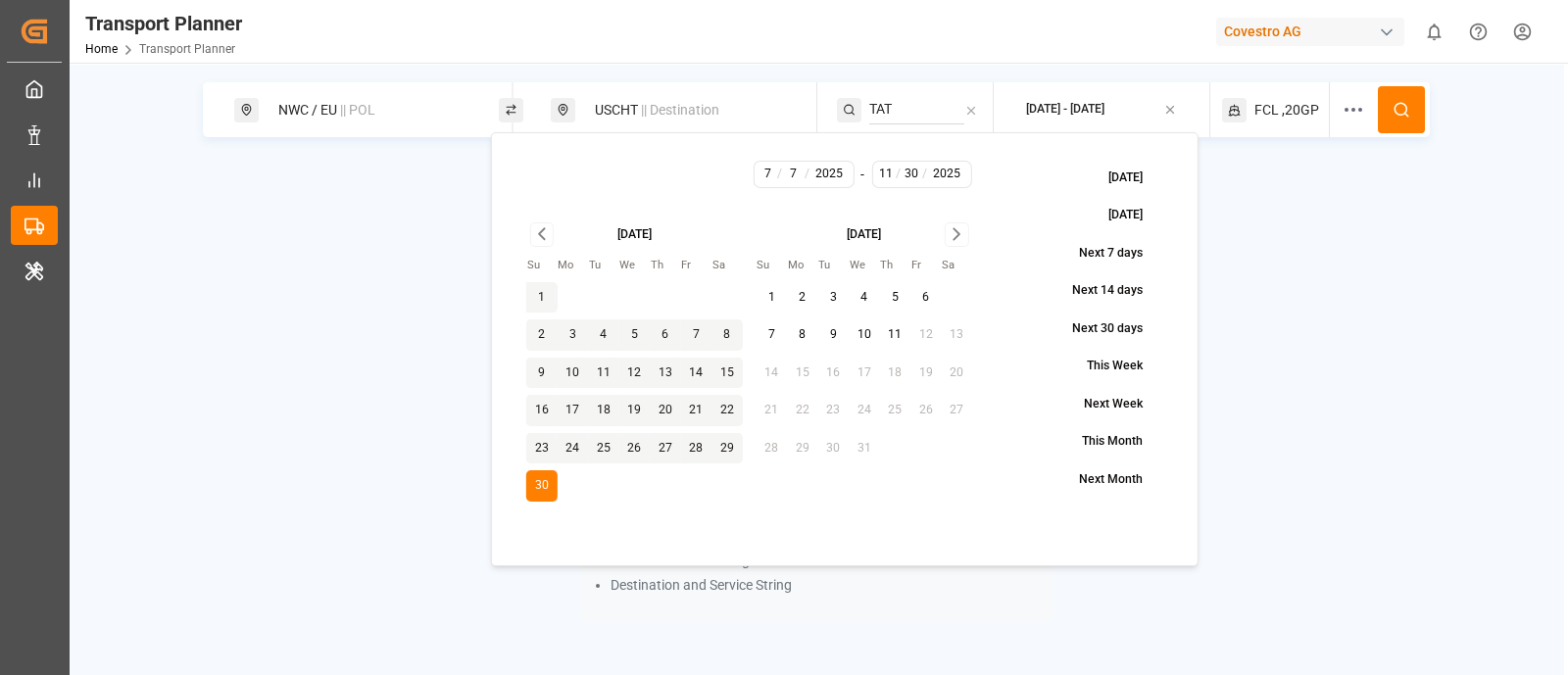 click 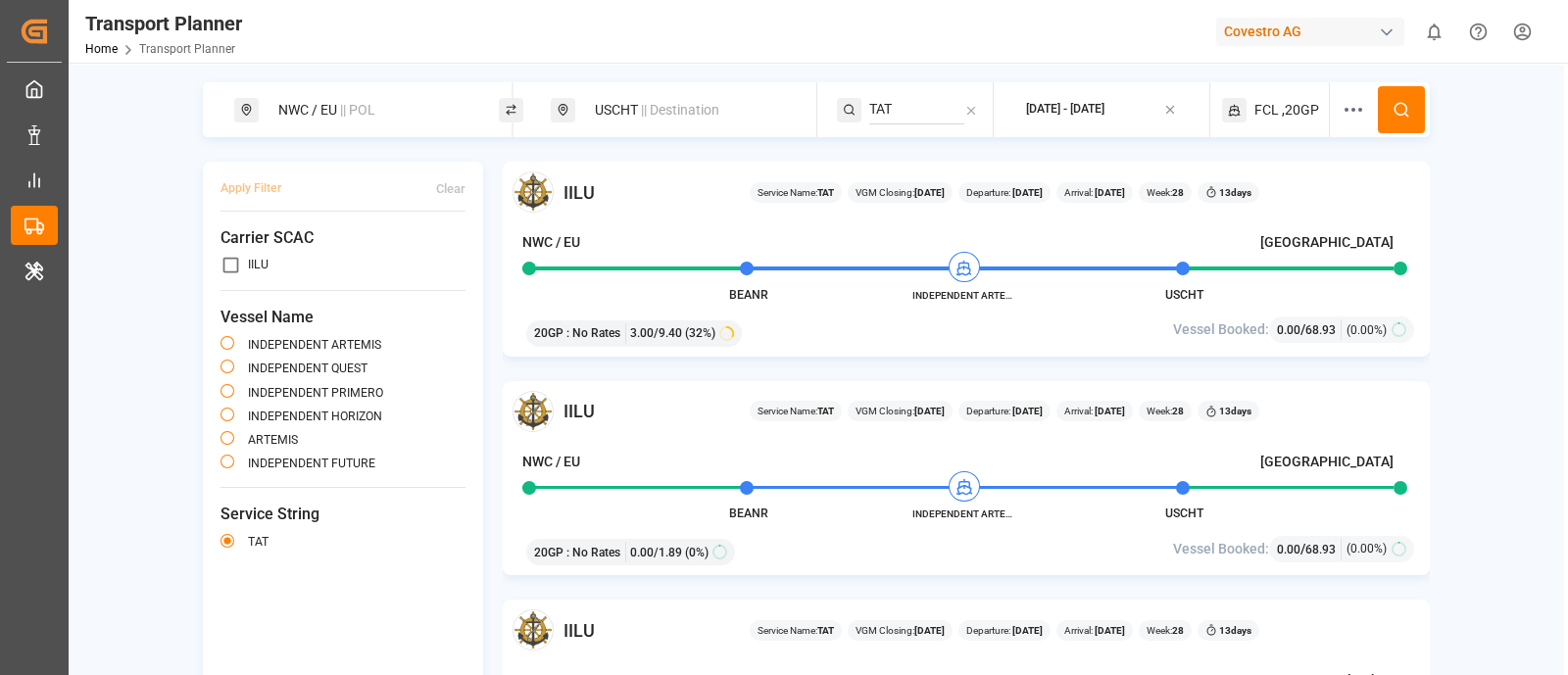 type 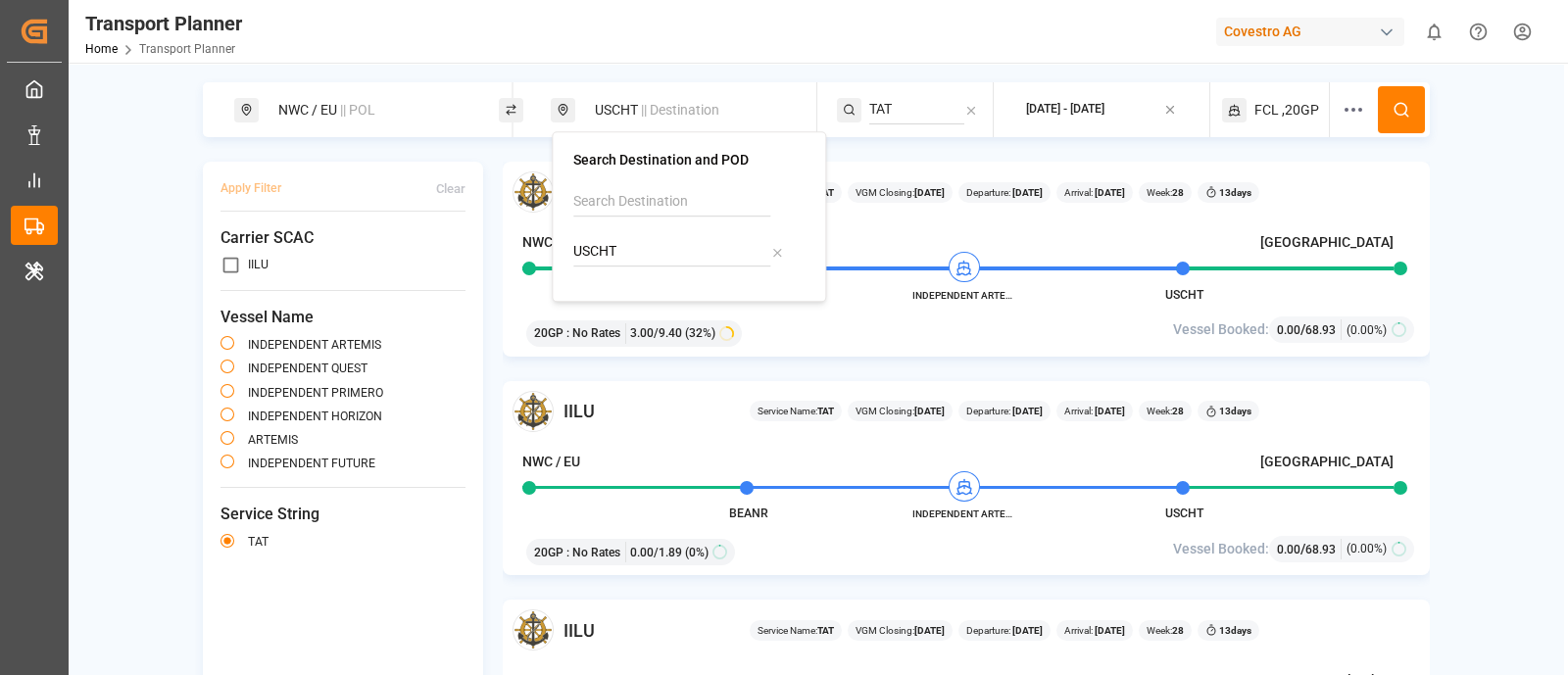click on "USCHT" at bounding box center (671, 252) 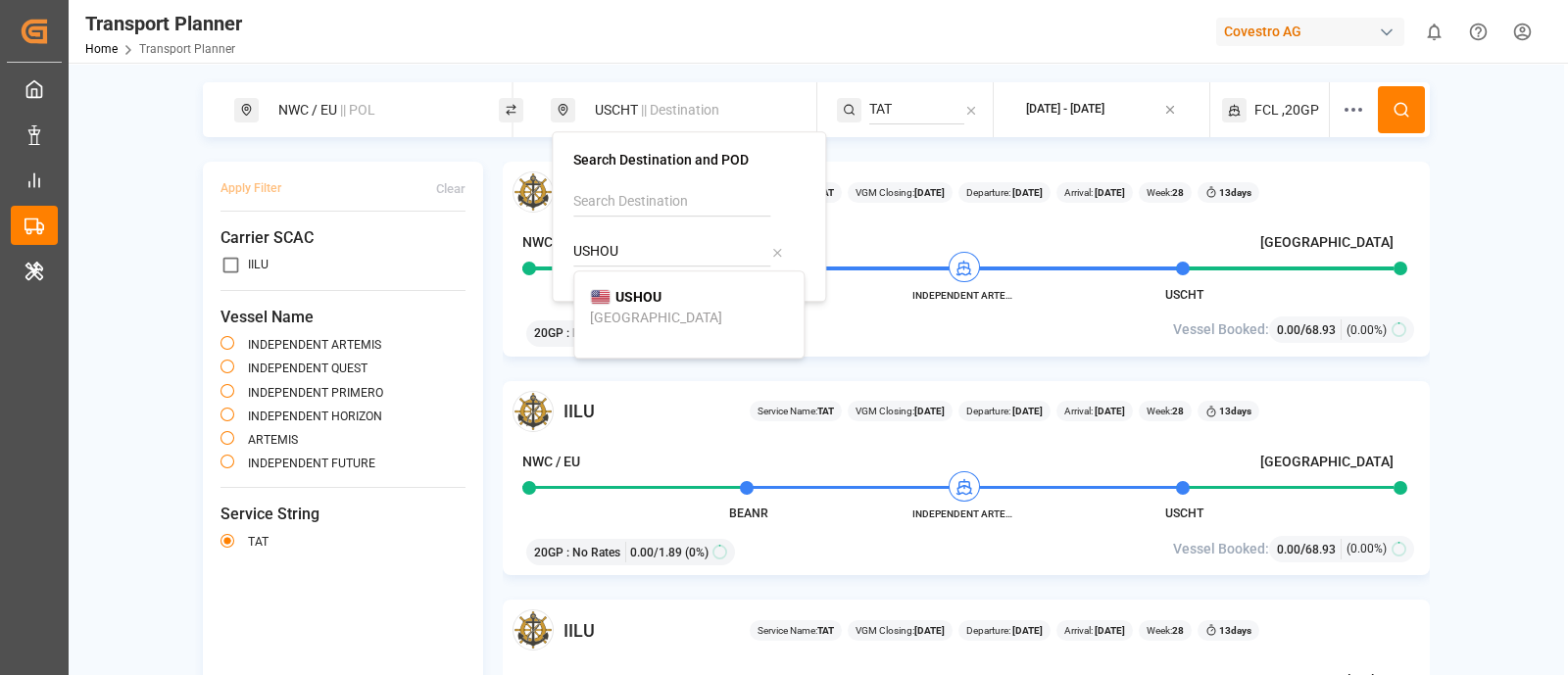 type on "USHOU" 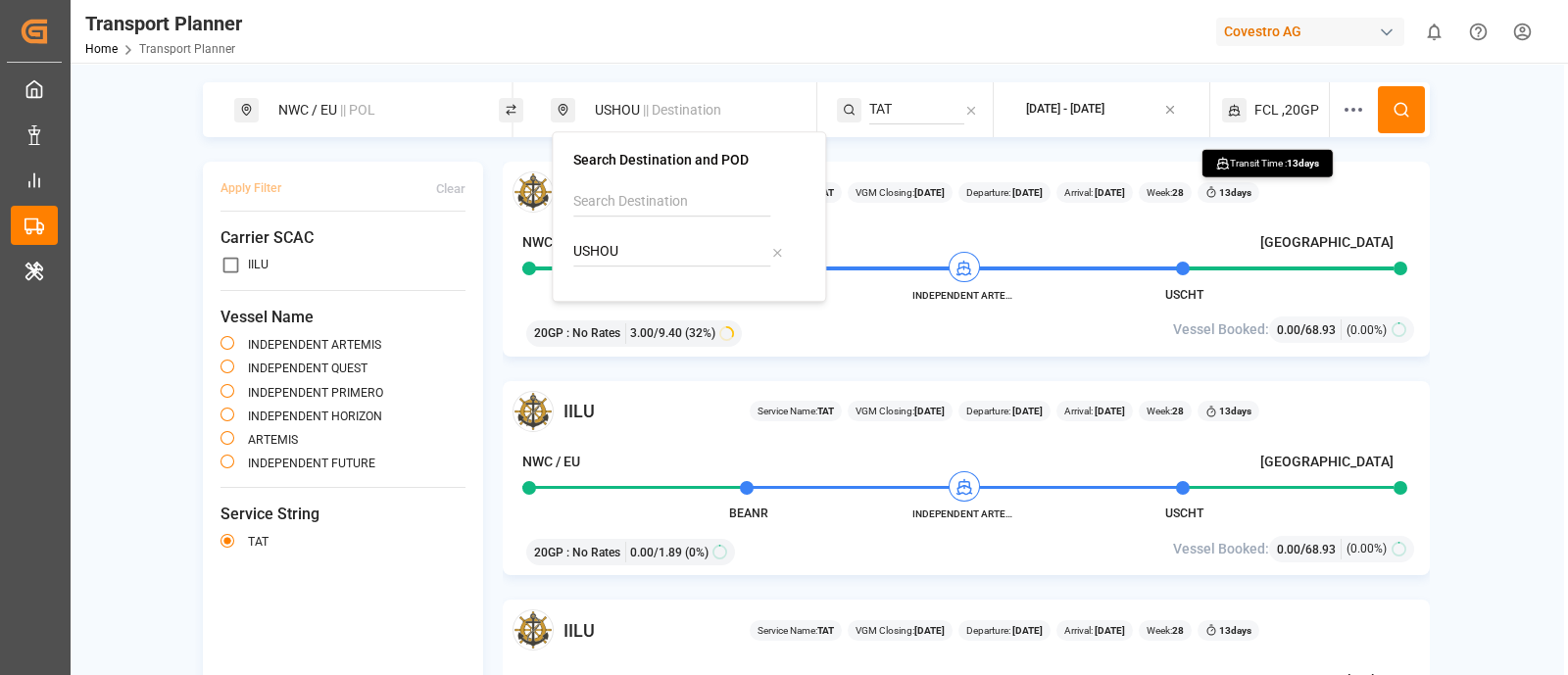click at bounding box center (1401, 110) 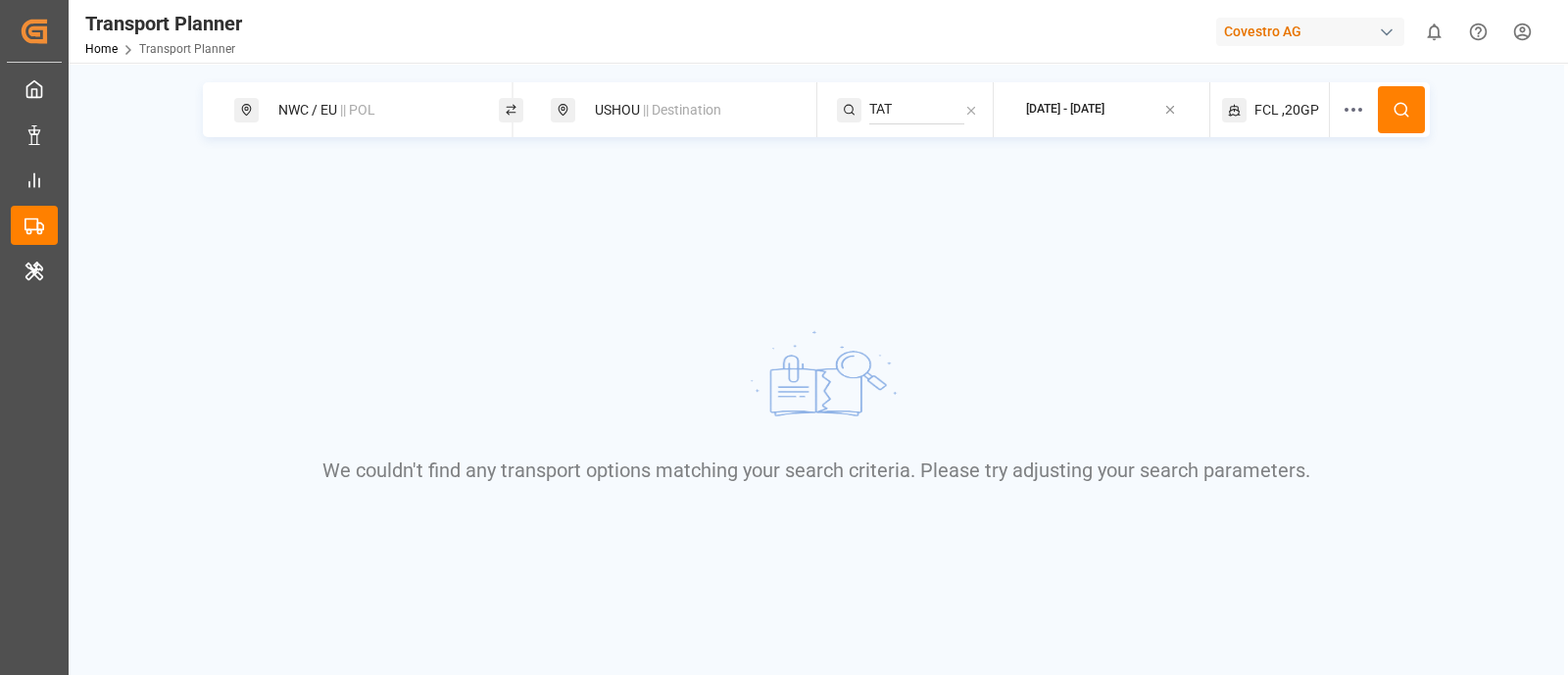click on "TAT" at bounding box center (916, 110) 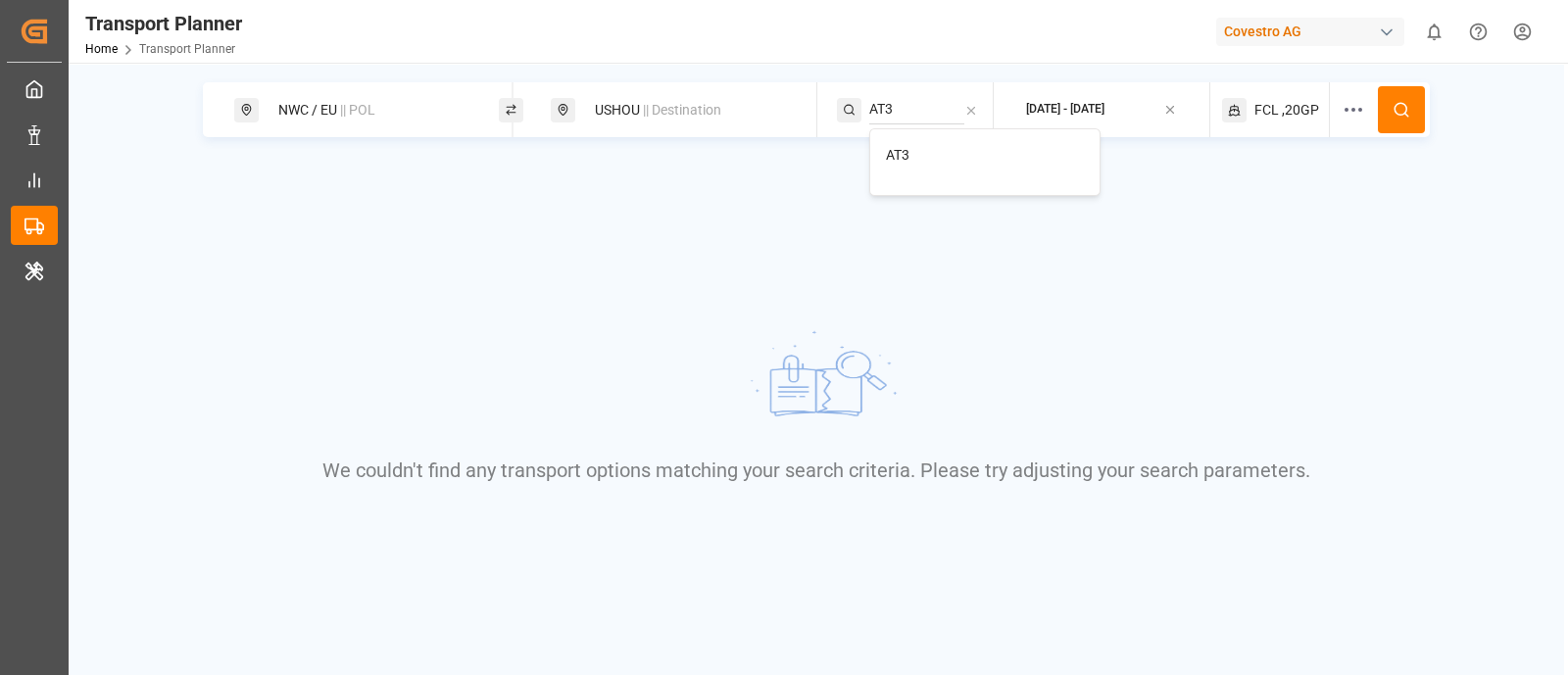type on "AT3" 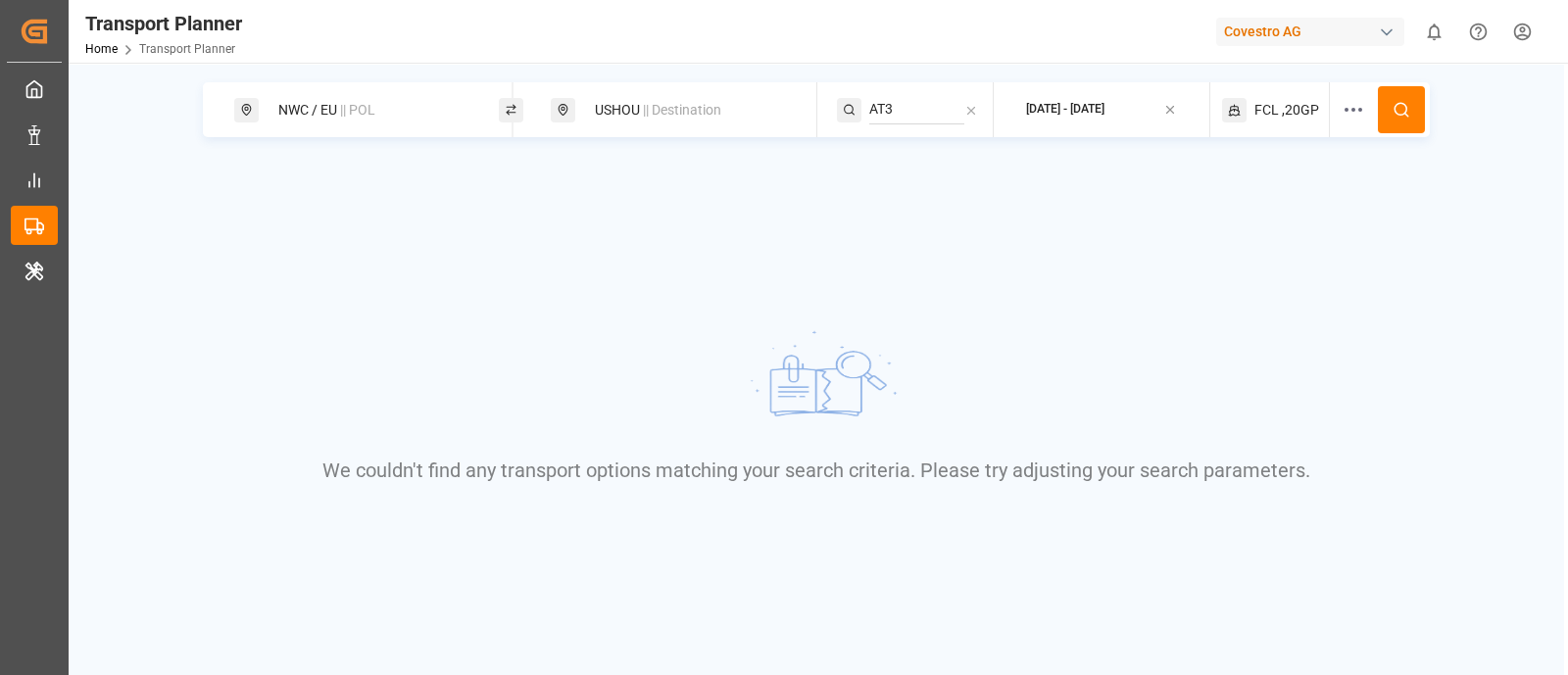 click 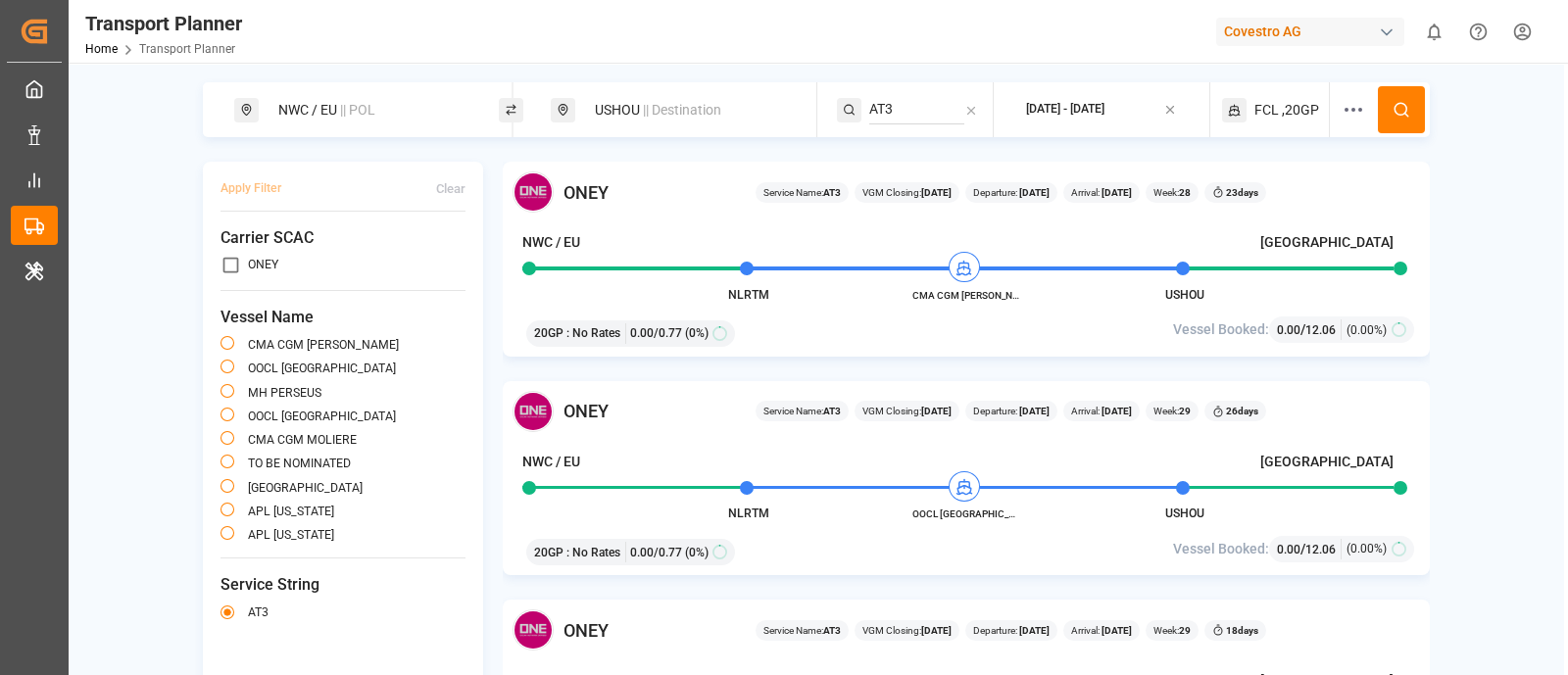 click on "USHOU   || Destination" at bounding box center [689, 110] 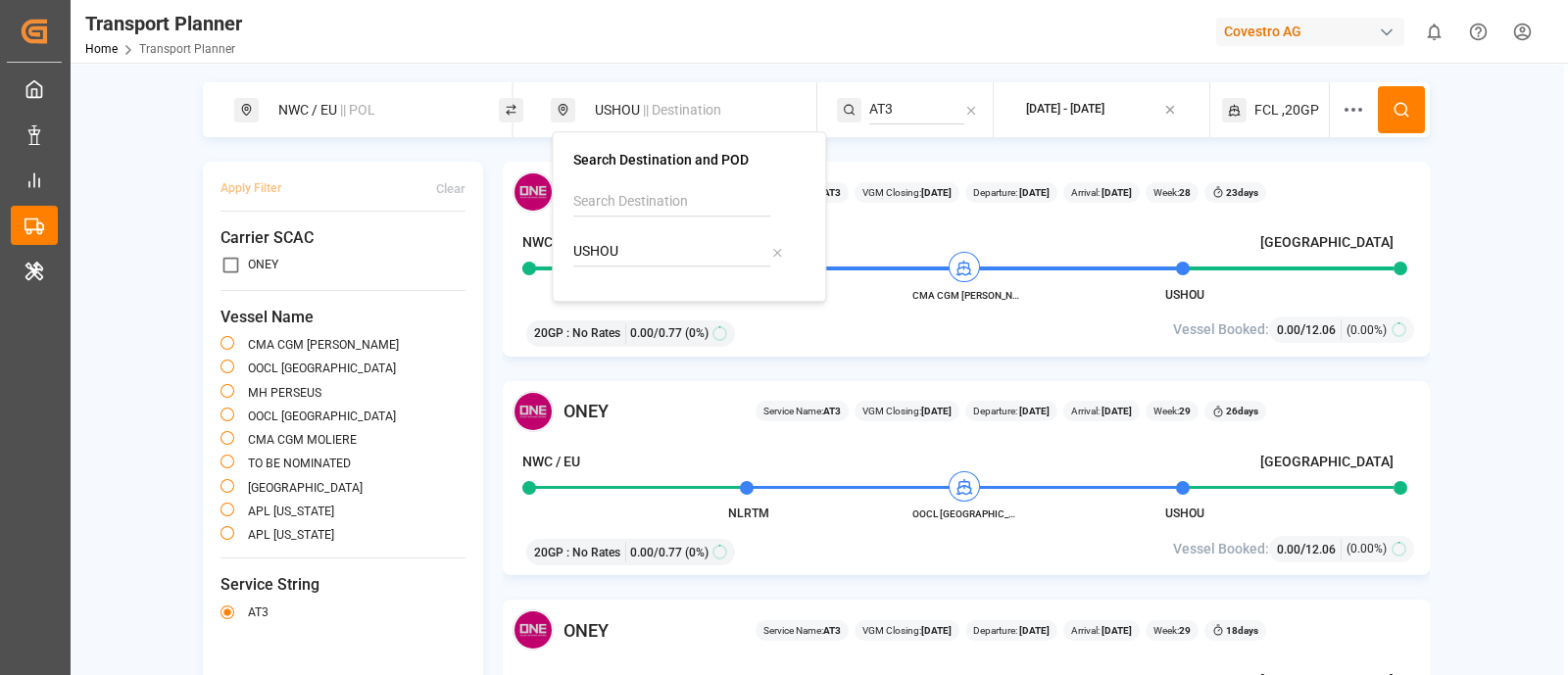 click on "USHOU" at bounding box center (671, 252) 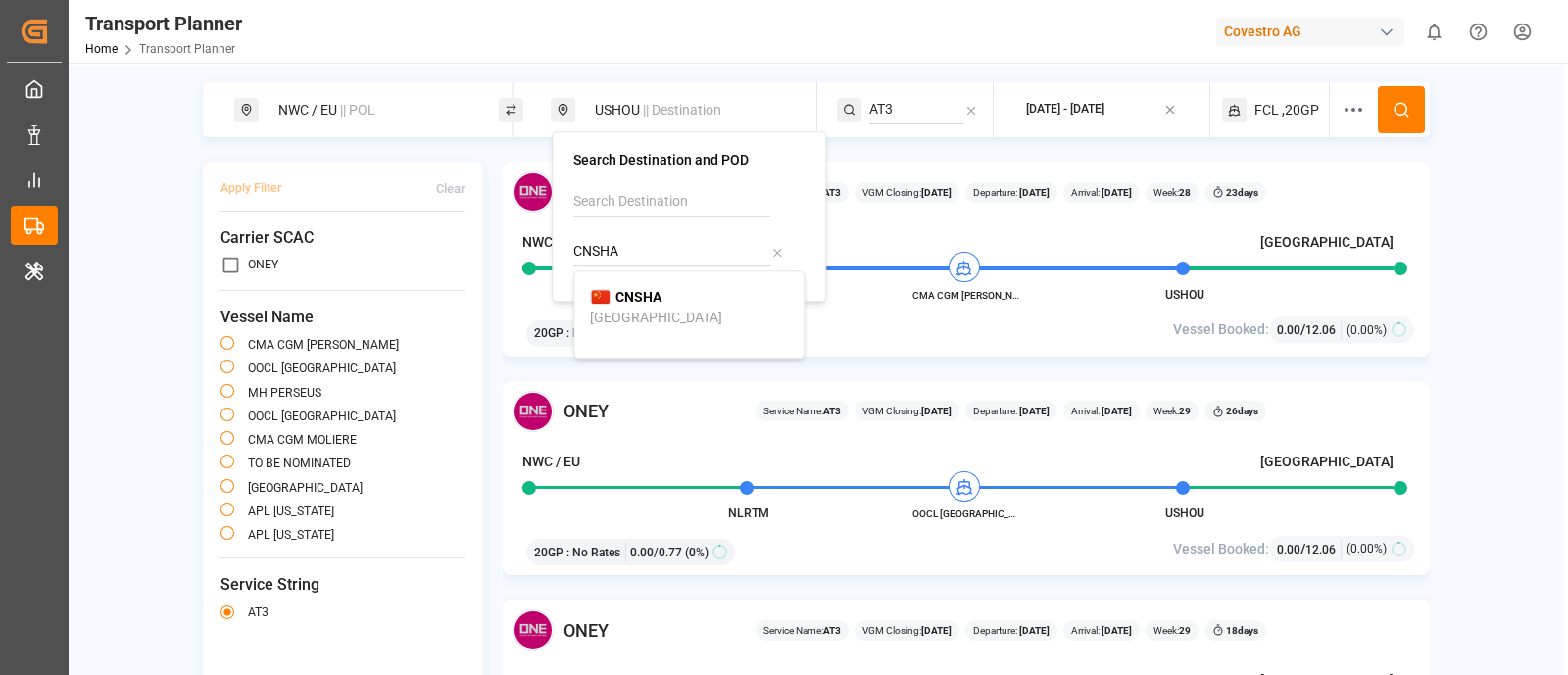 type on "CNSHA" 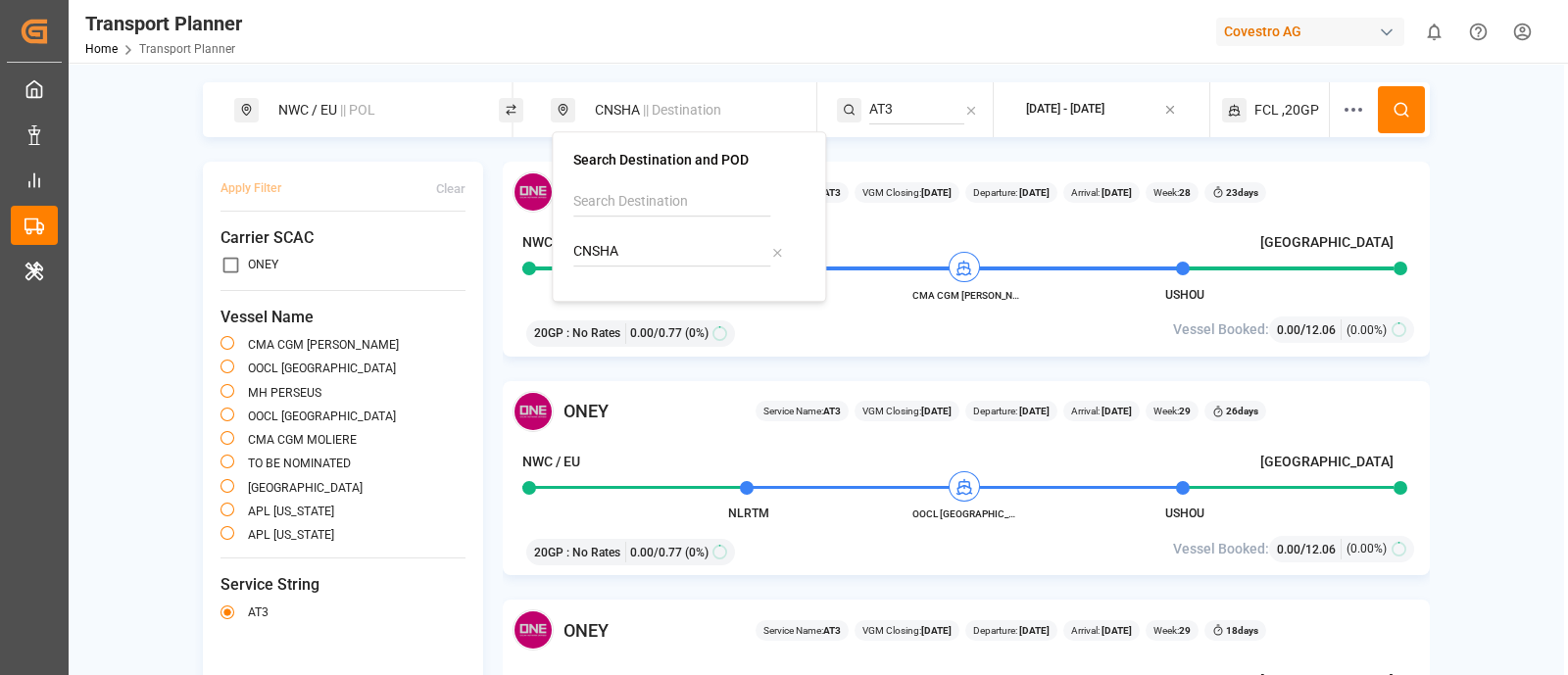 click 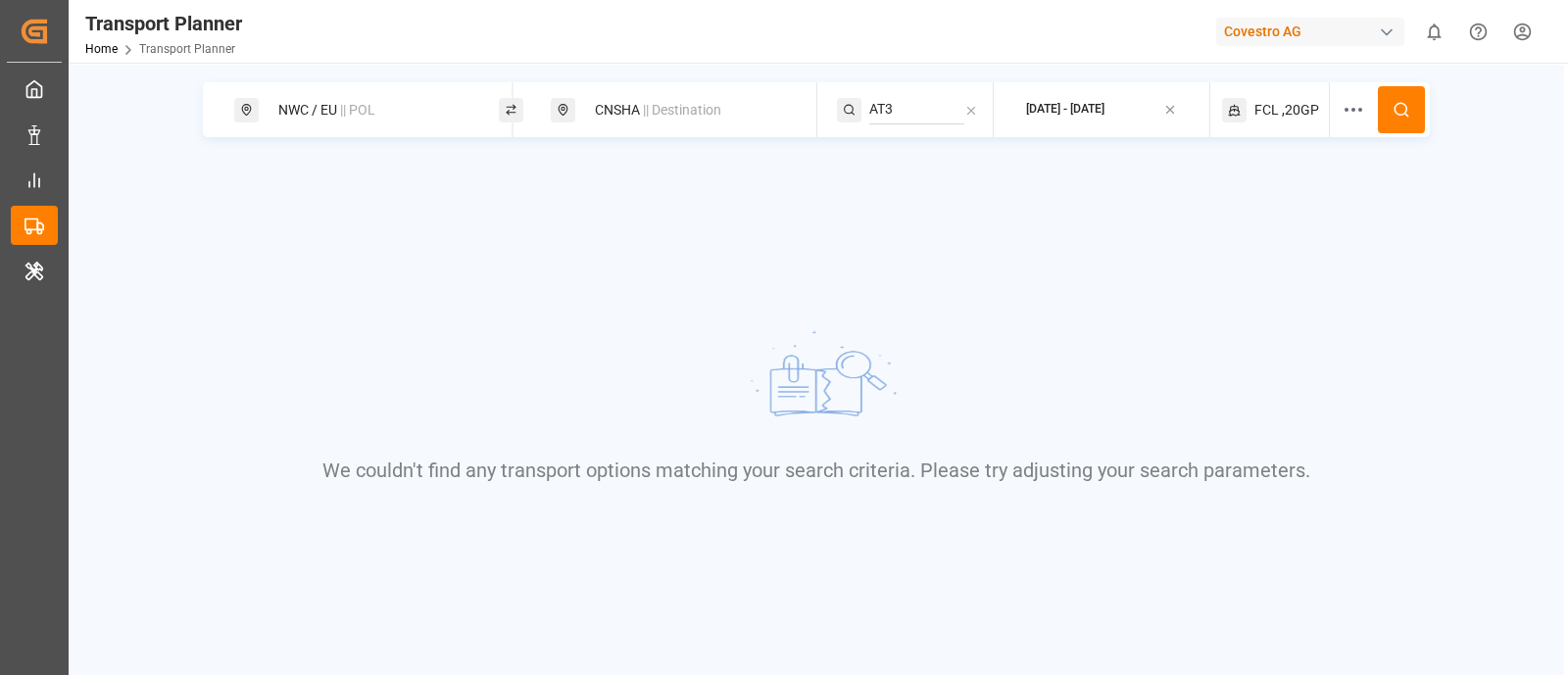 click on "AT3" at bounding box center [916, 110] 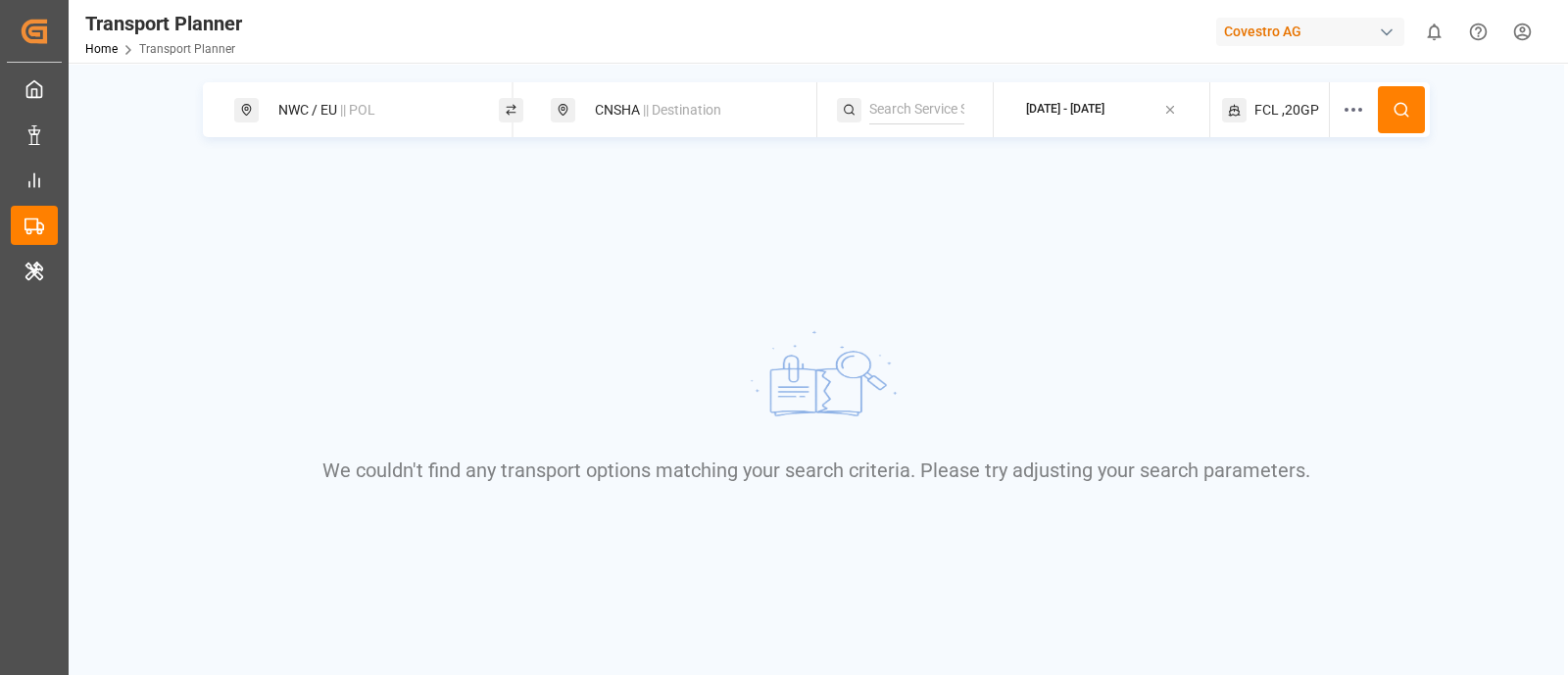 type 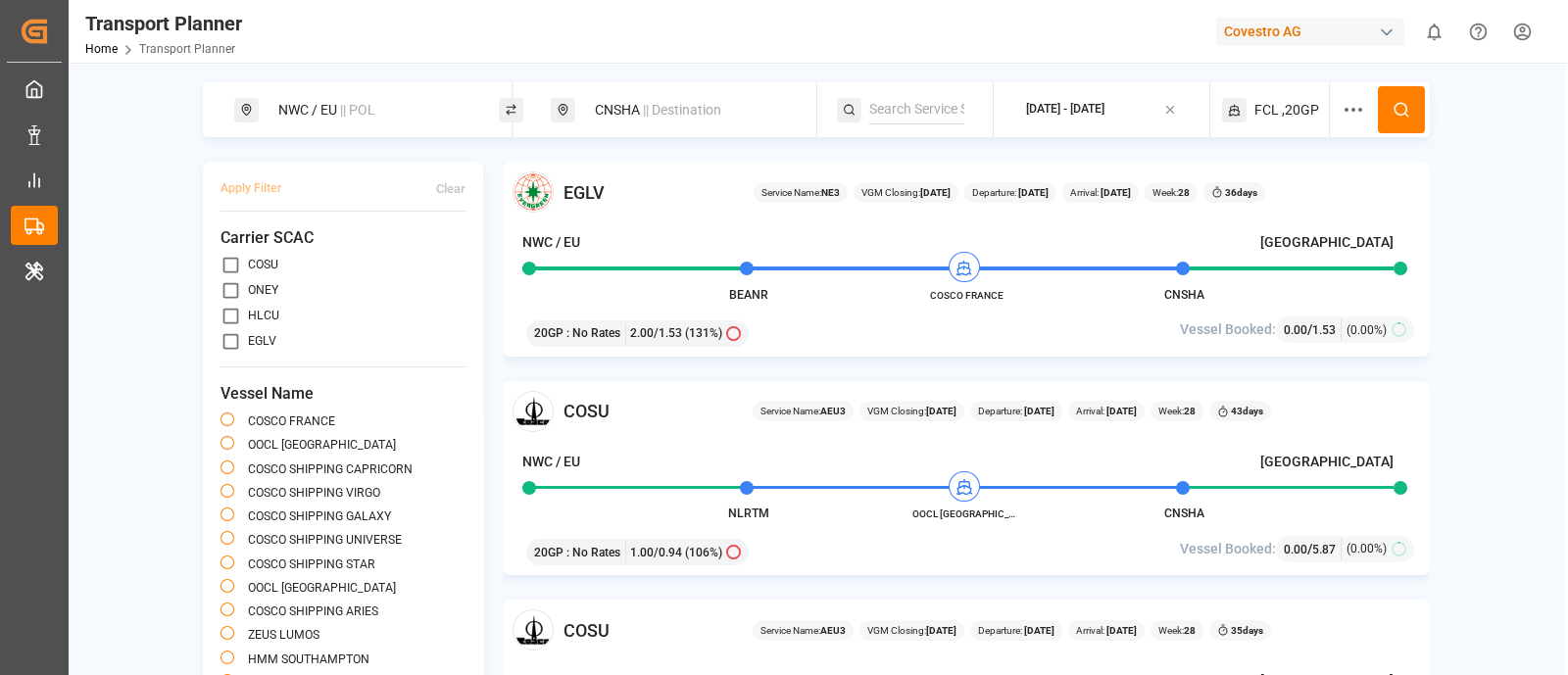 click on "|| Destination" at bounding box center [682, 110] 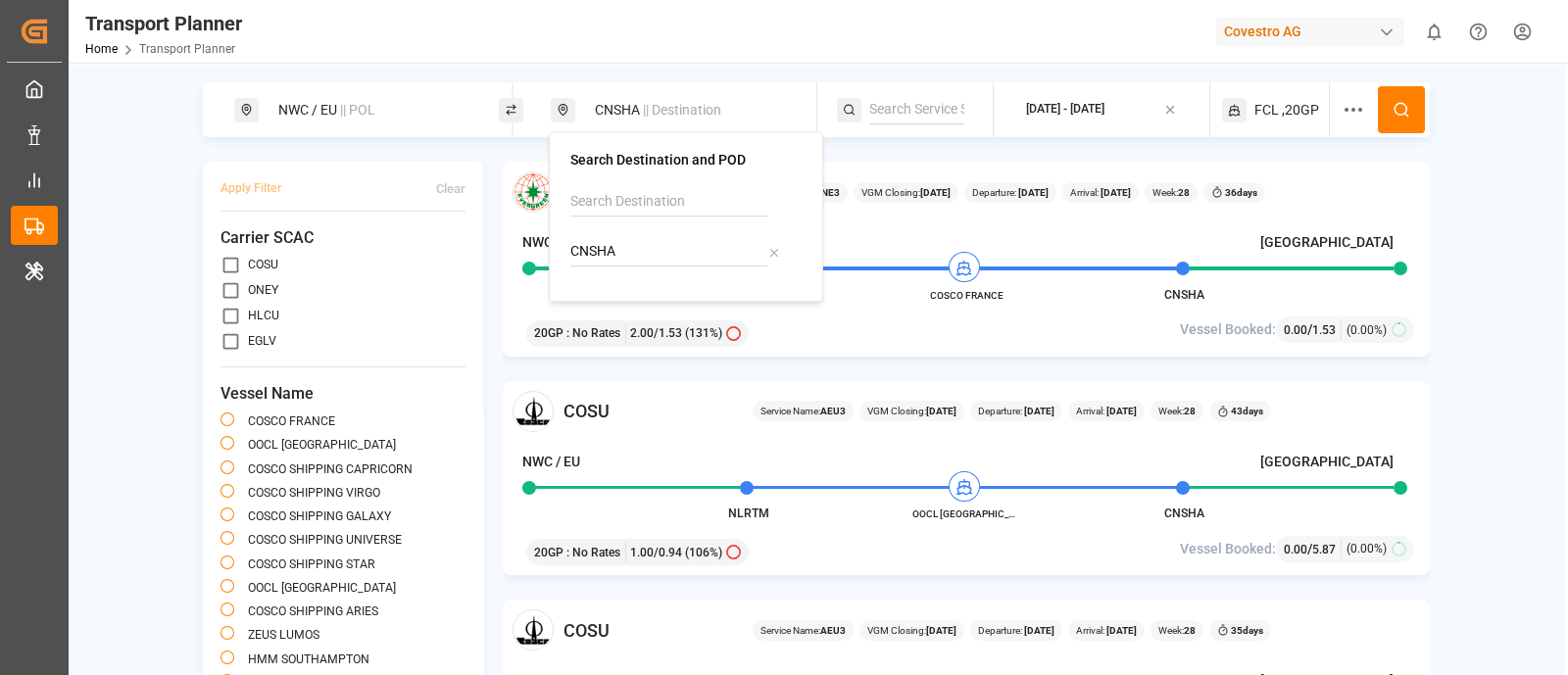 click on "CNSHA" at bounding box center (668, 252) 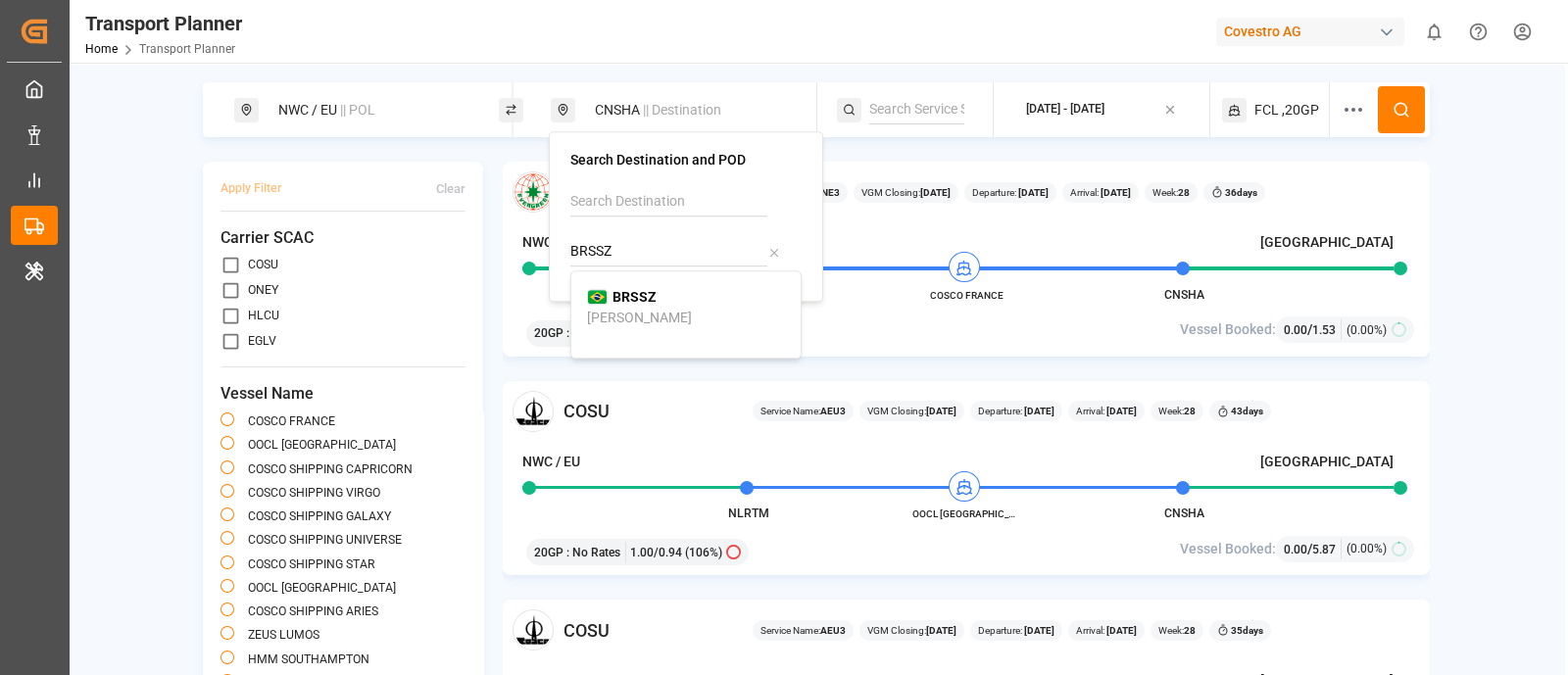 type on "BRSSZ" 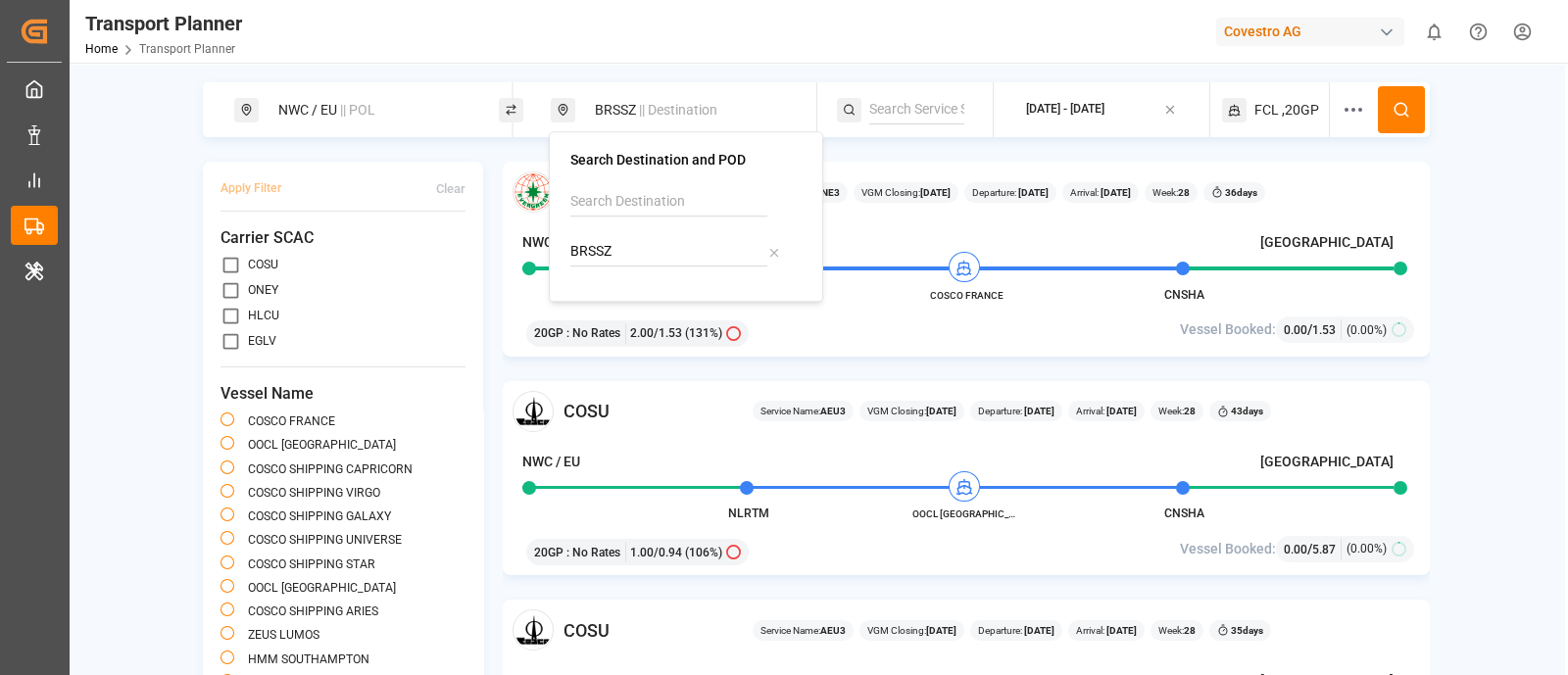 click at bounding box center [1401, 110] 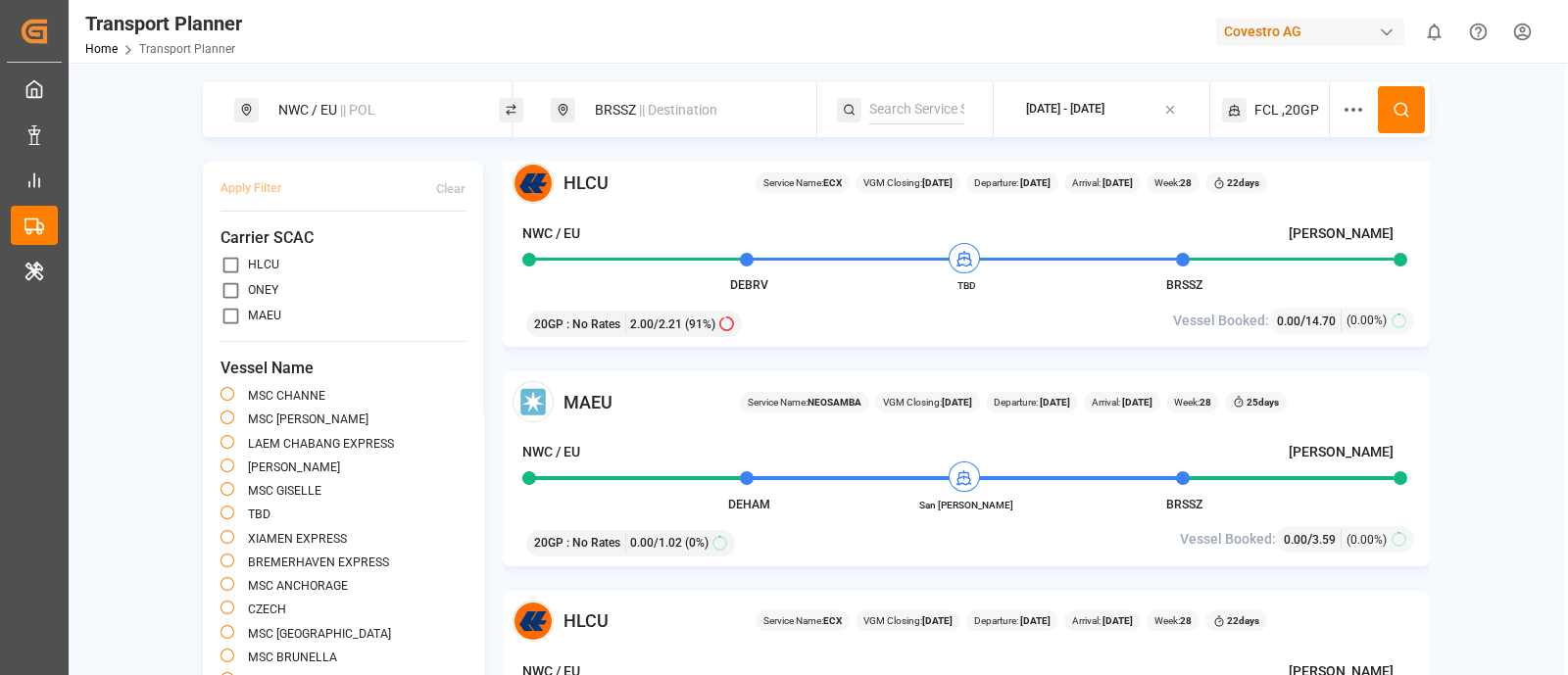scroll, scrollTop: 489, scrollLeft: 0, axis: vertical 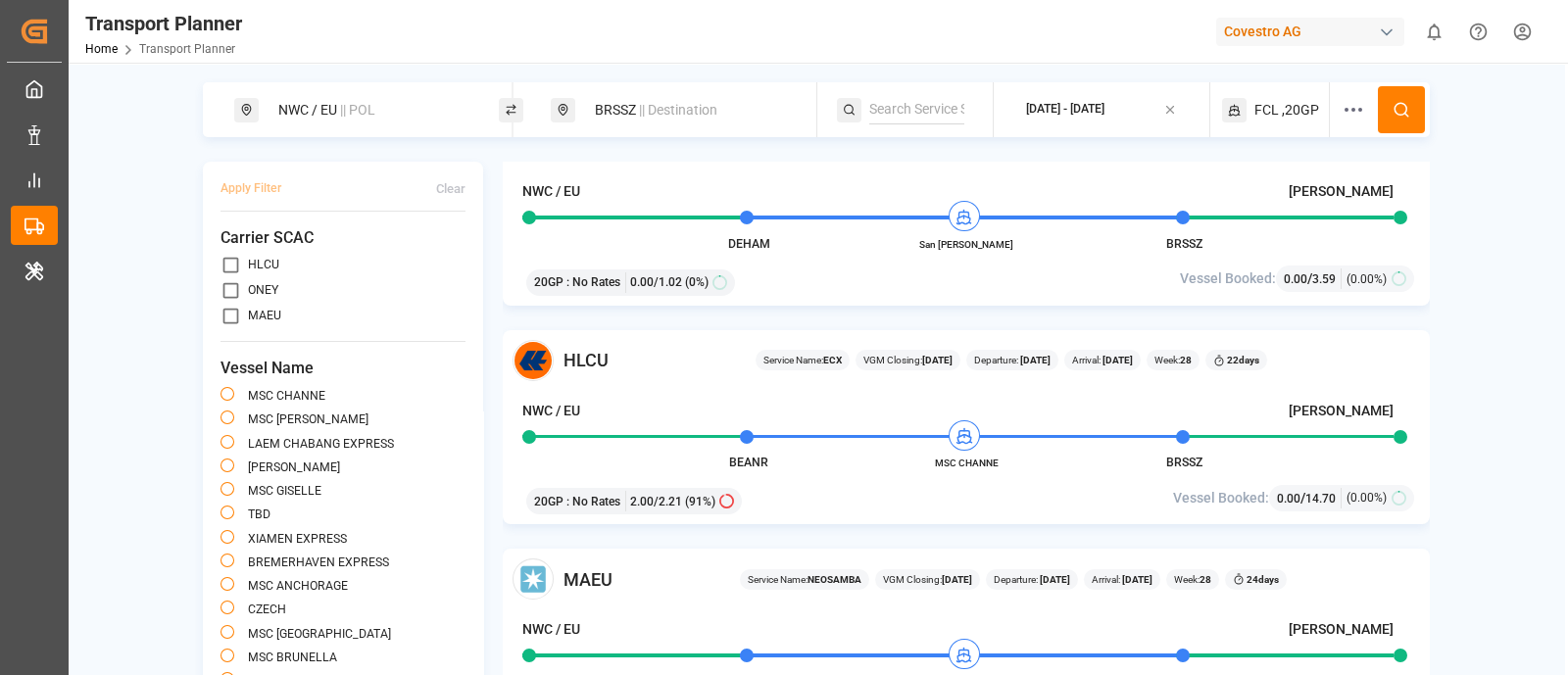 click on "|| Destination" at bounding box center [678, 110] 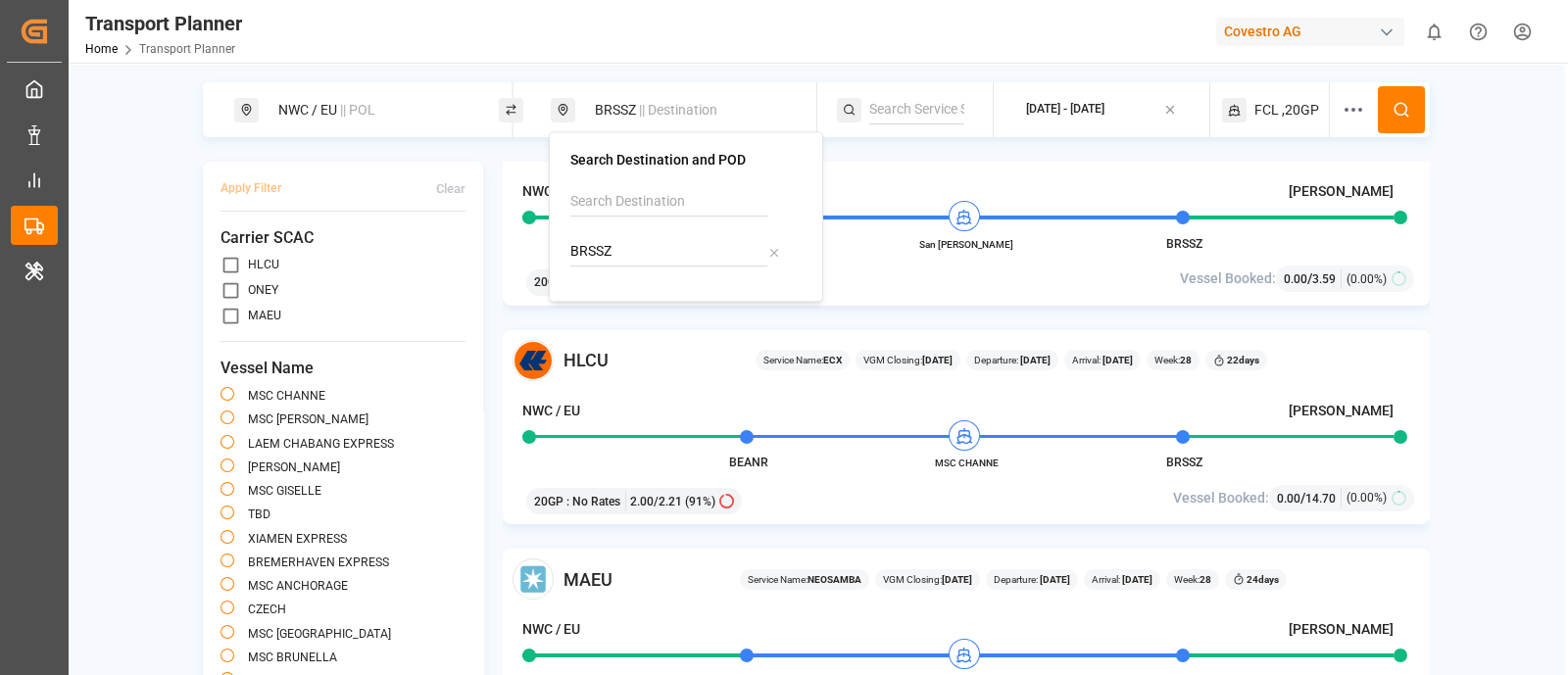 click on "BRSSZ" at bounding box center [668, 252] 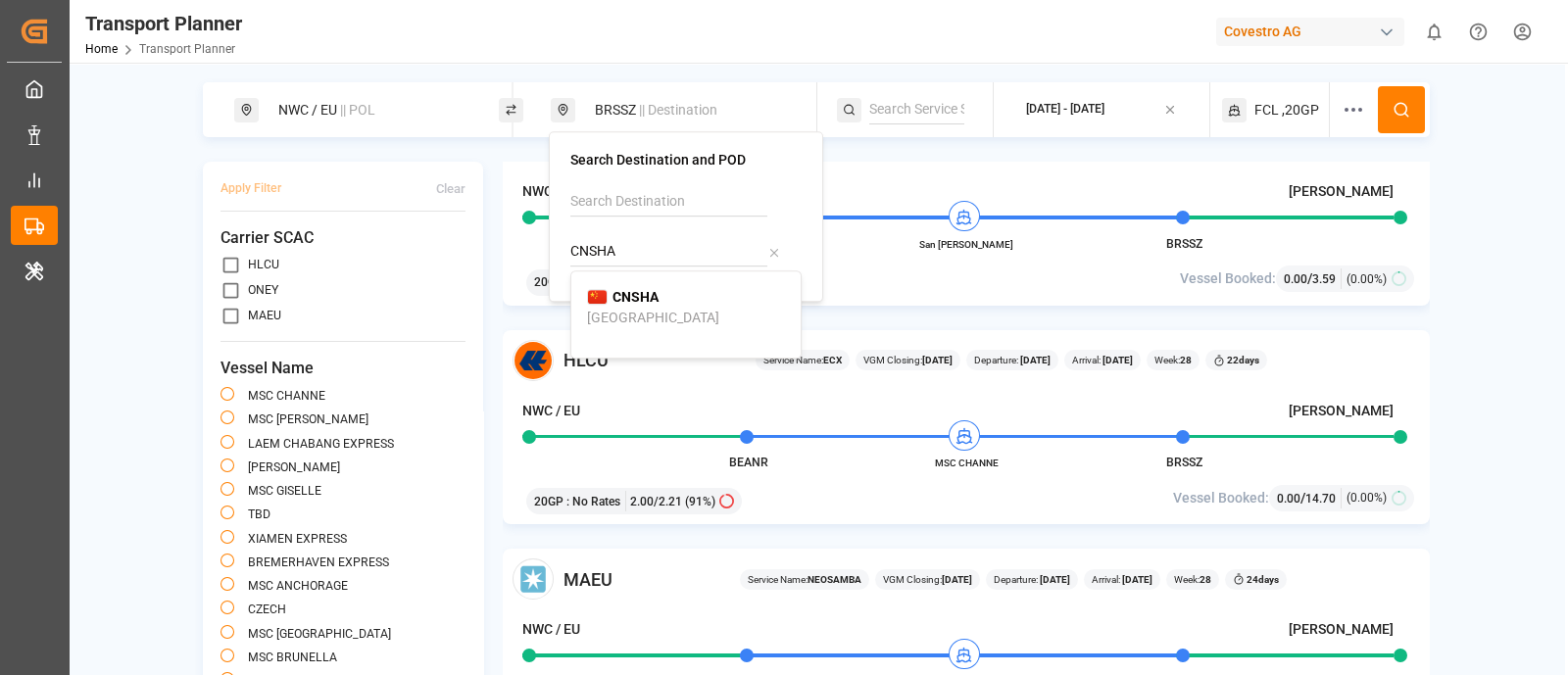 type on "CNSHA" 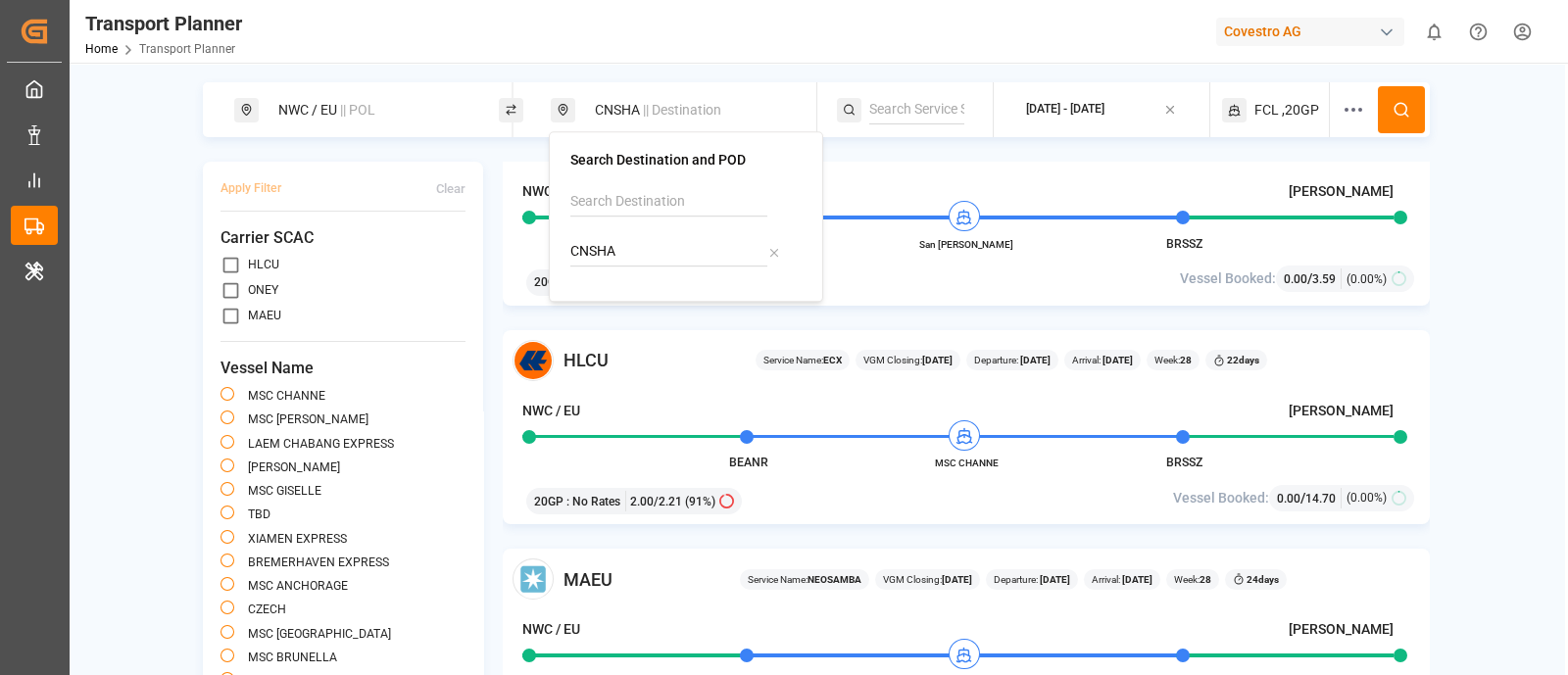 click 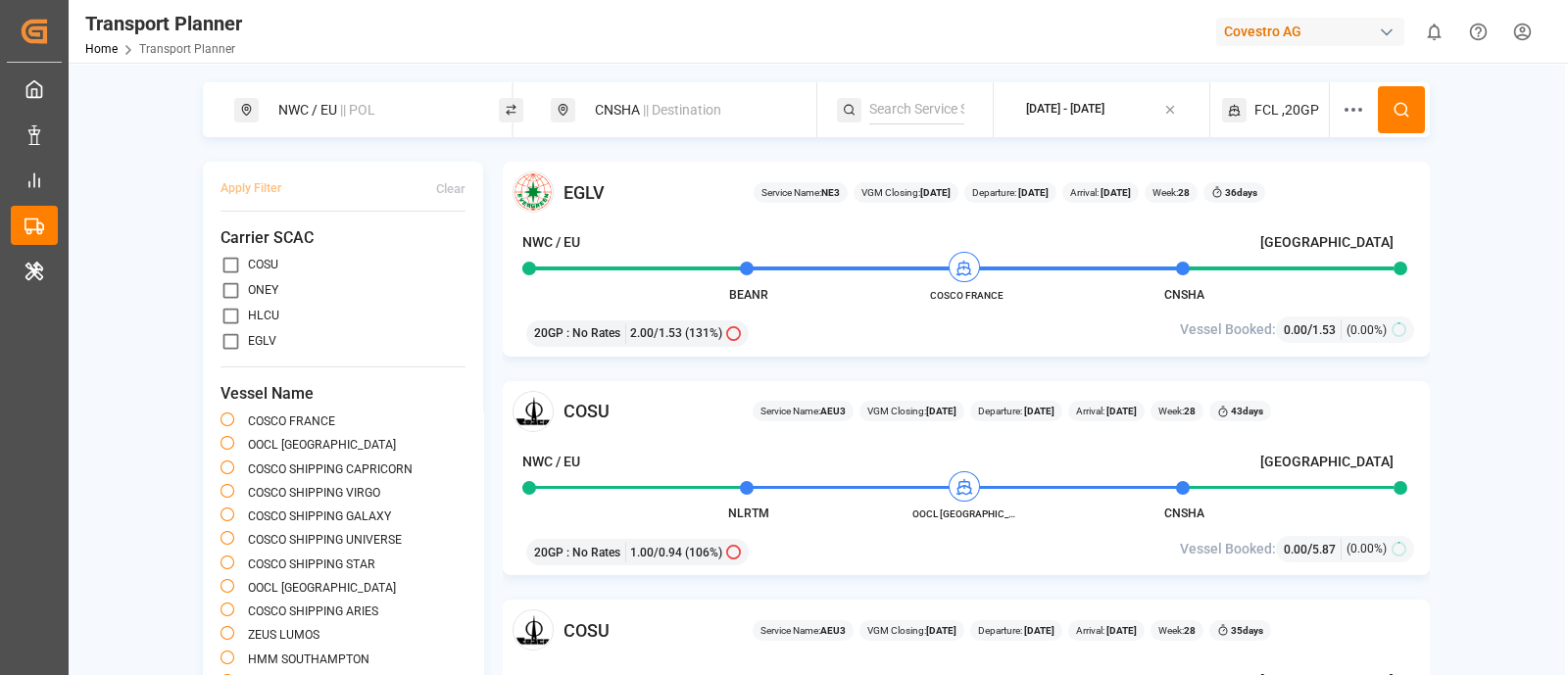 click on "NWC / EU    || POL" at bounding box center (372, 110) 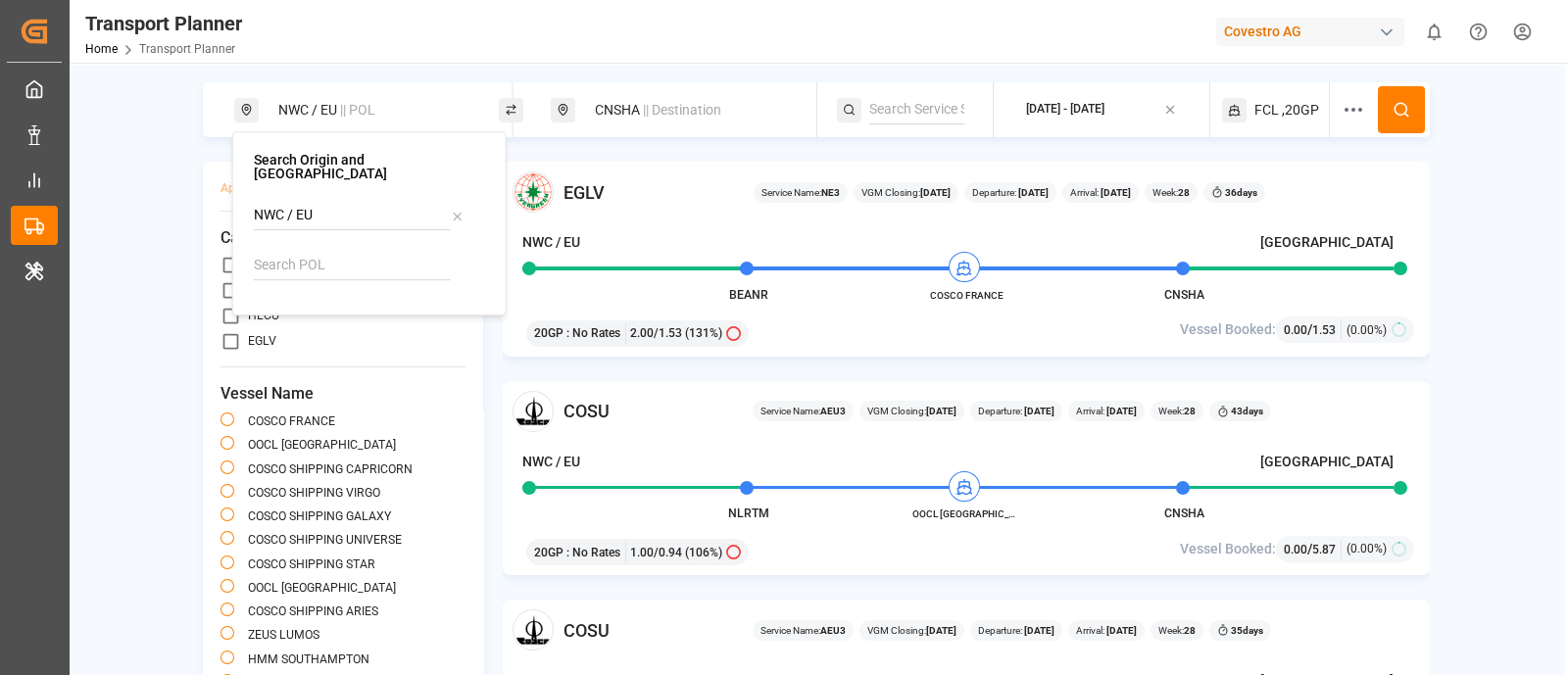 click on "NWC / EU" at bounding box center [352, 216] 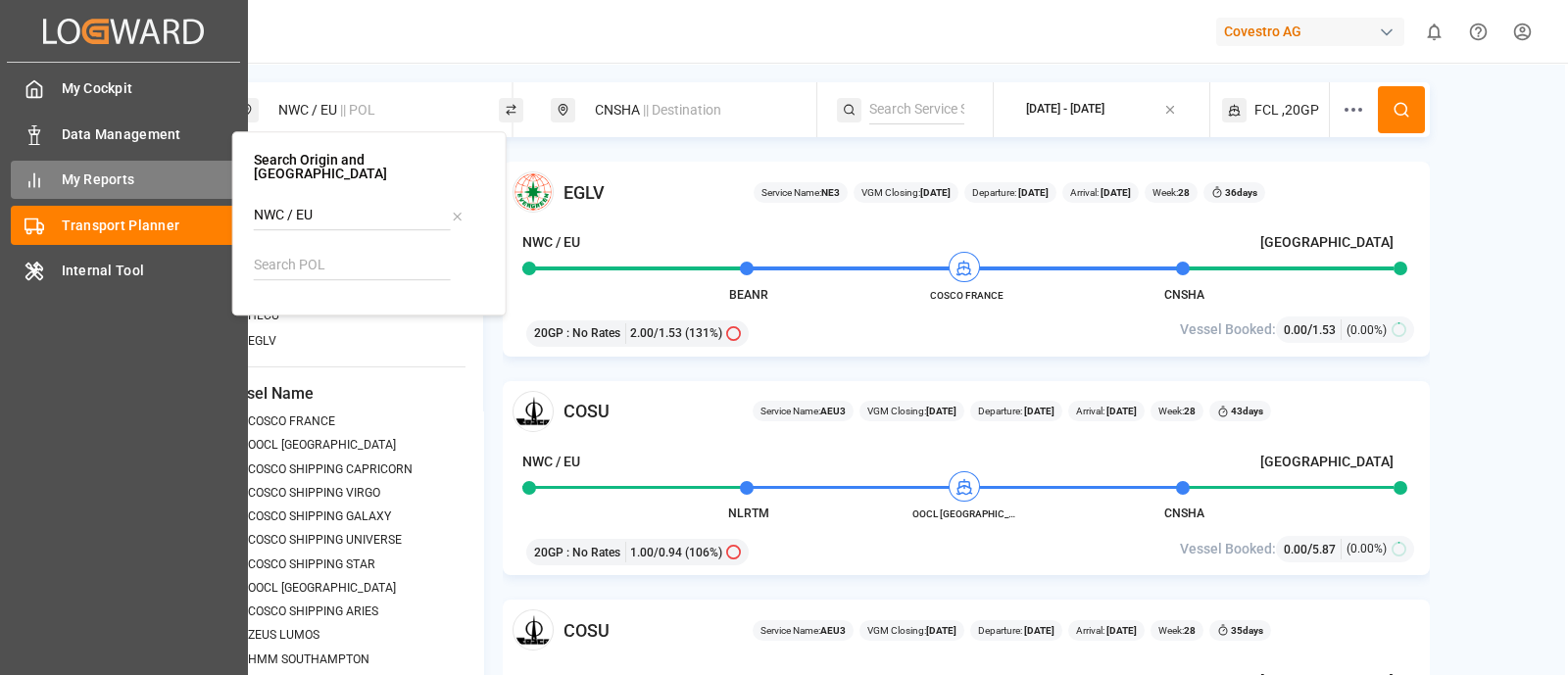 click on "My Reports" at bounding box center [149, 179] 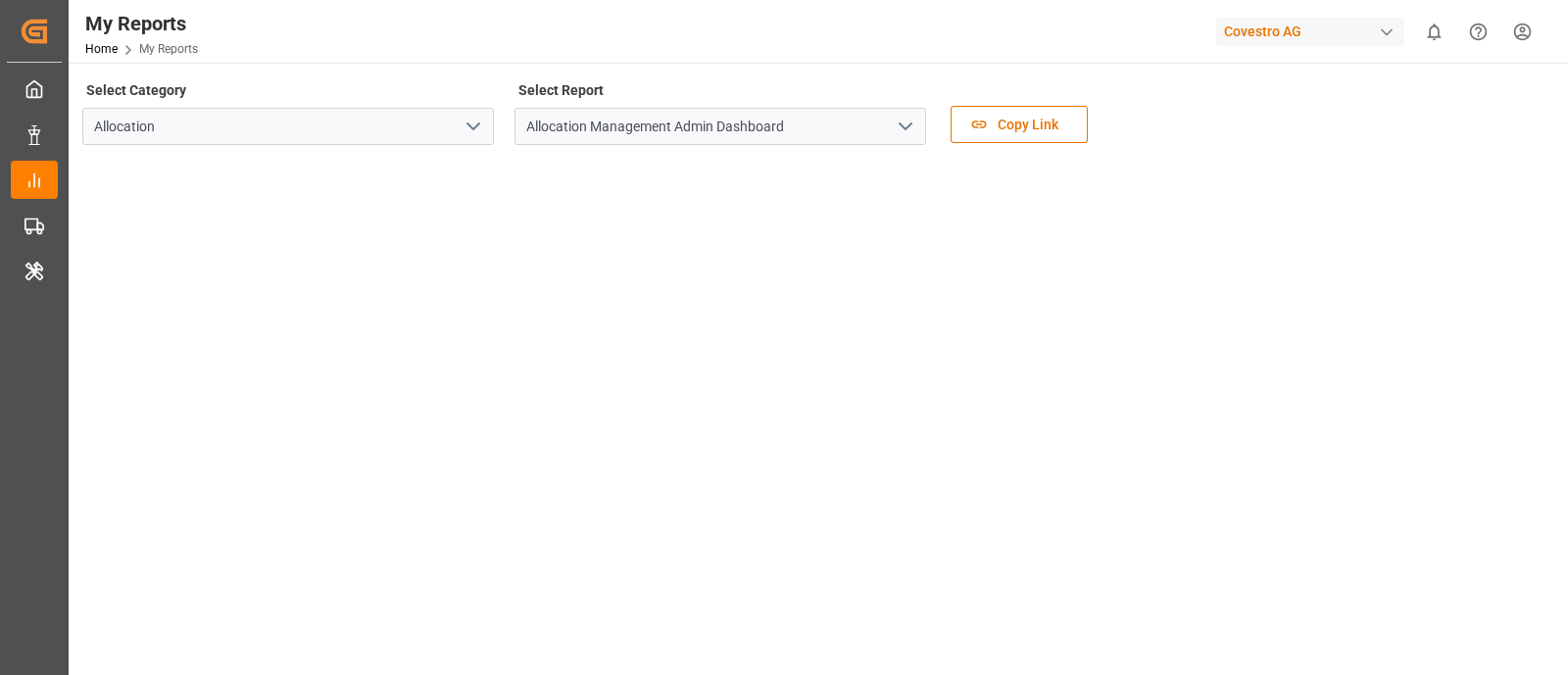 click 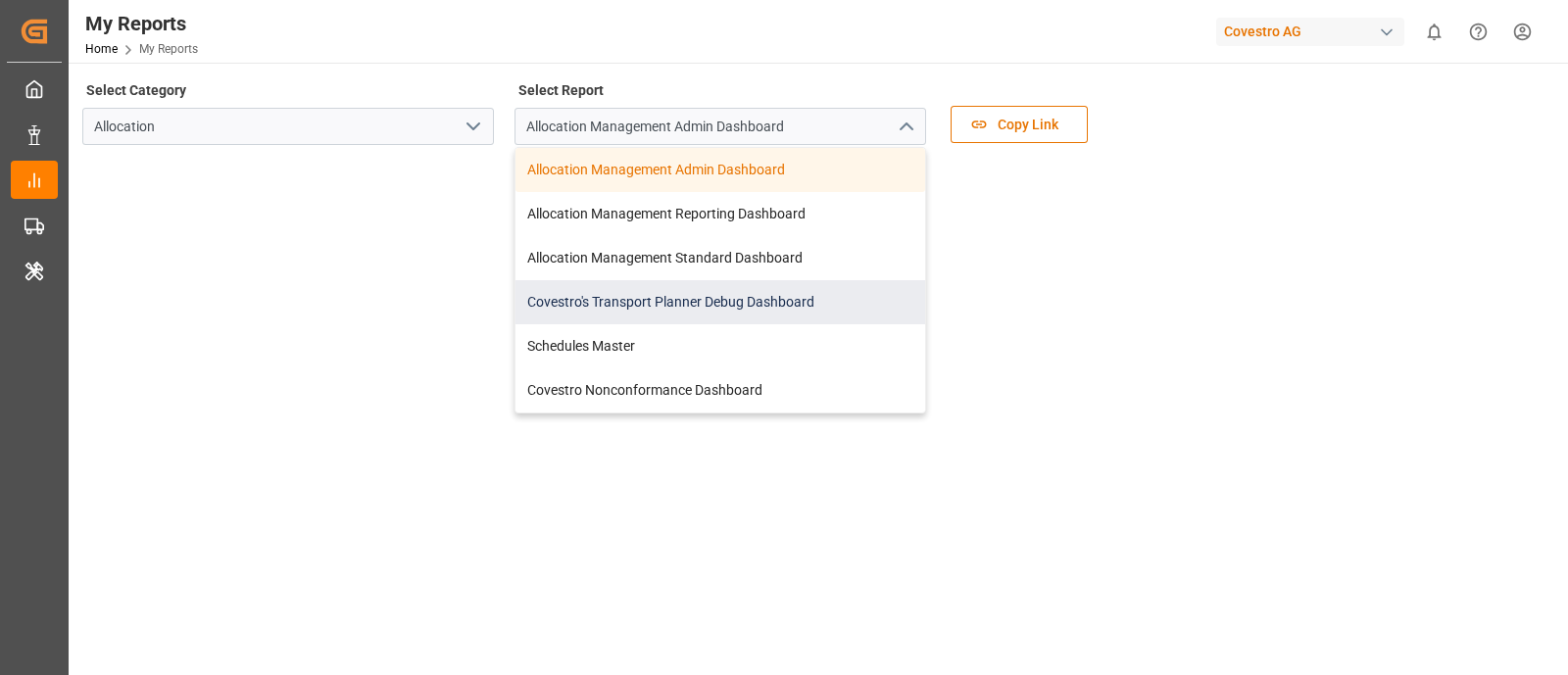 click on "Covestro's Transport Planner Debug Dashboard" at bounding box center [720, 302] 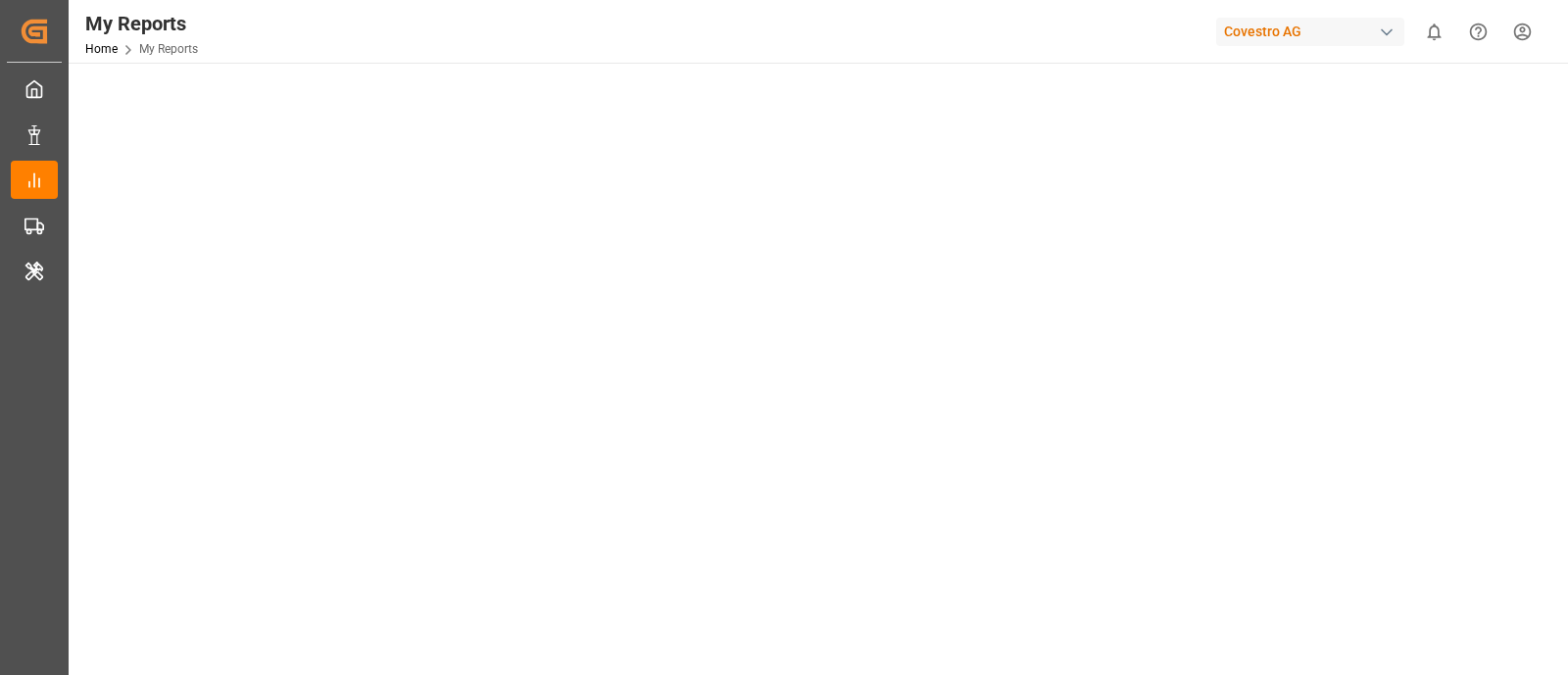 scroll, scrollTop: 18, scrollLeft: 0, axis: vertical 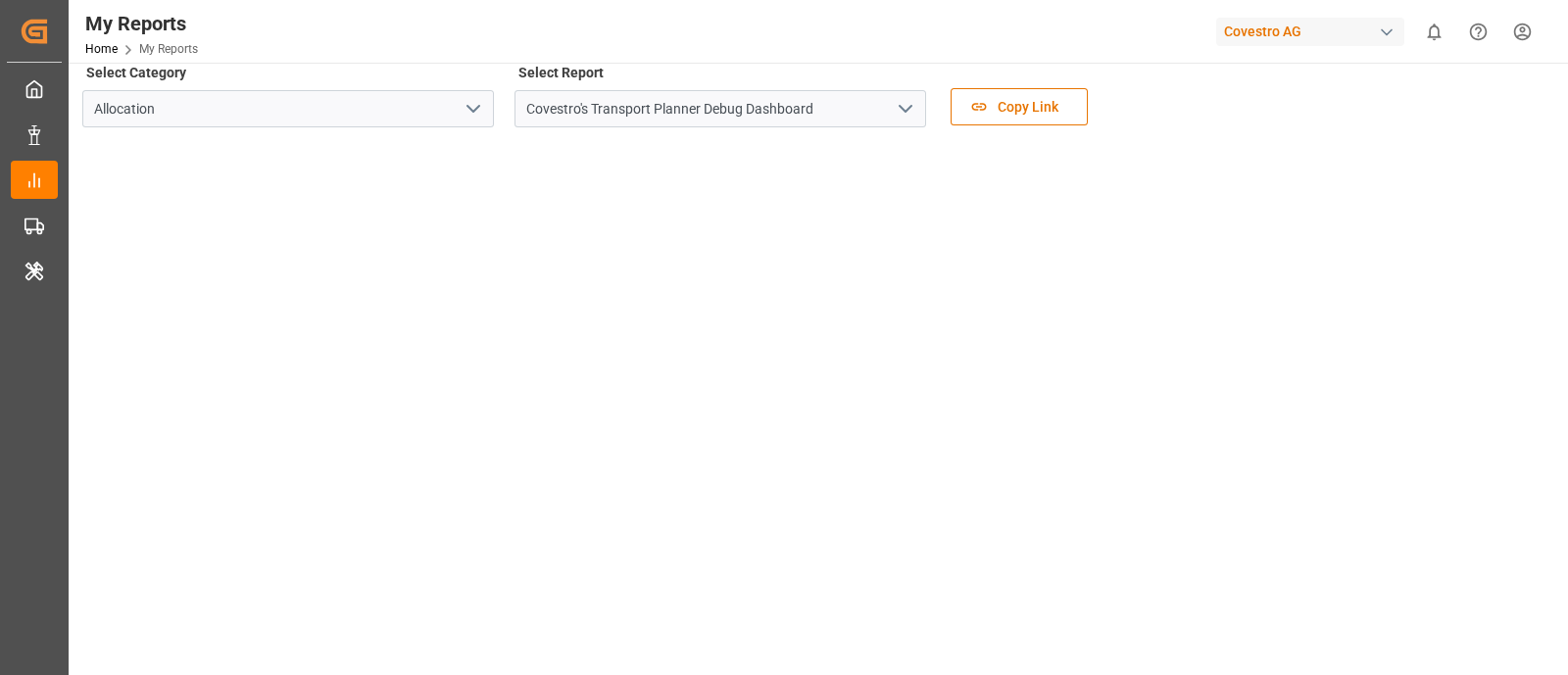 click on "Select Category Allocation Select Report Covestro's Transport Planner Debug Dashboard Copy Link" at bounding box center (816, 100) 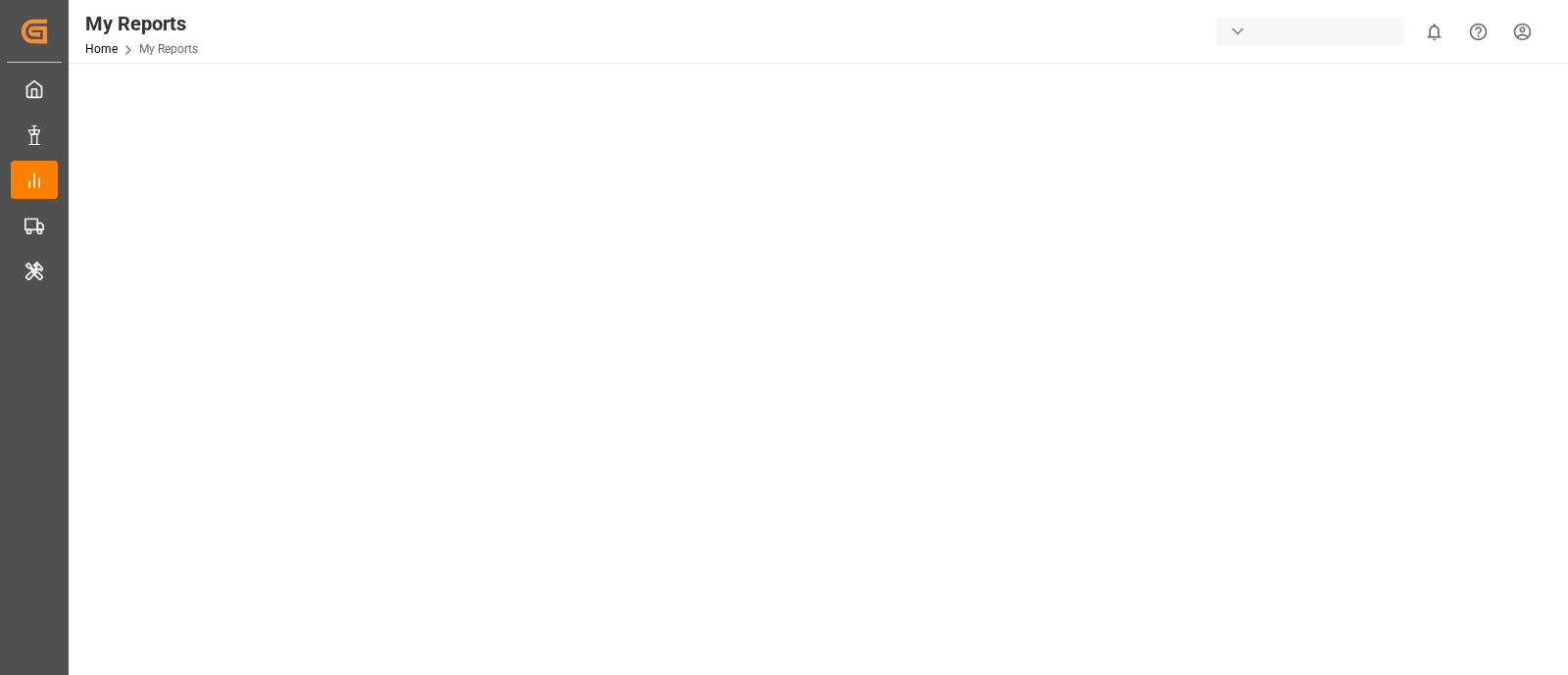 scroll, scrollTop: 0, scrollLeft: 0, axis: both 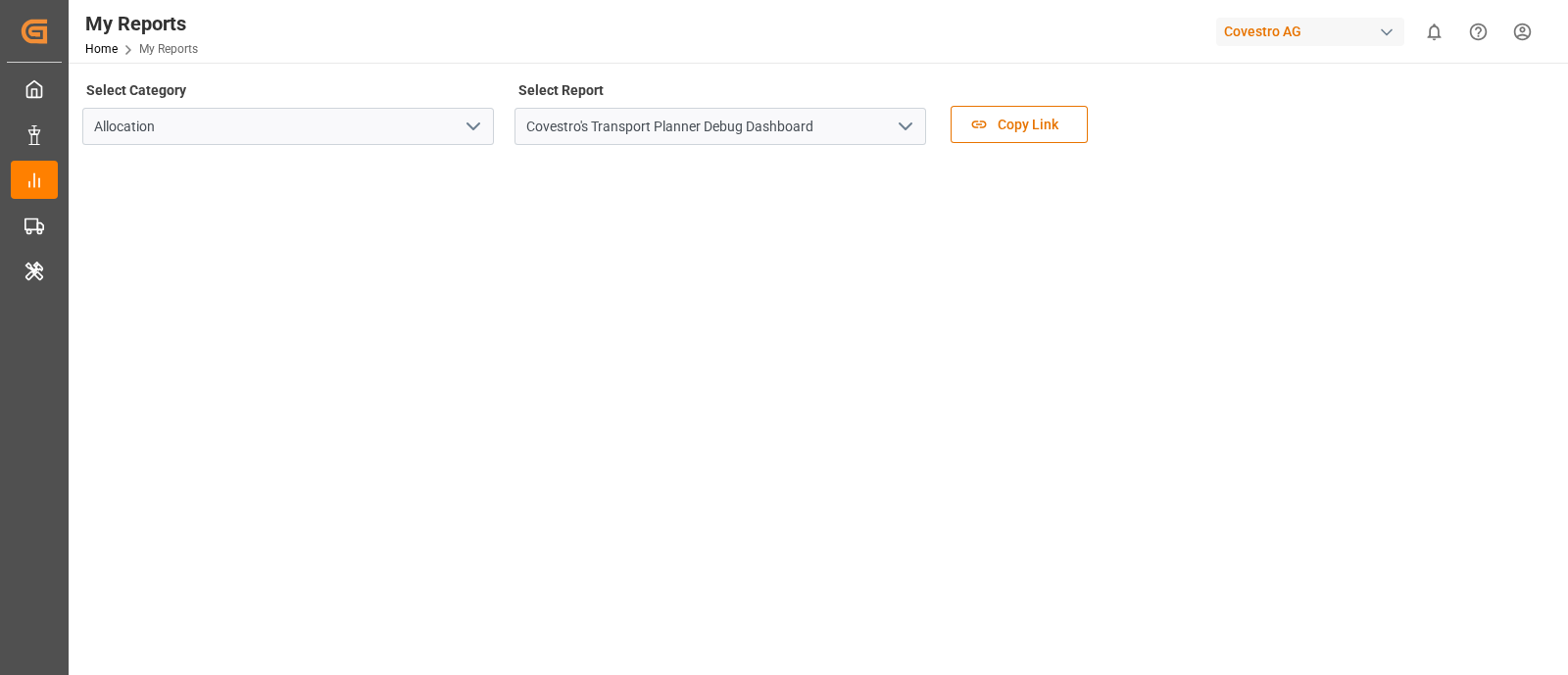 click on "Select Category Allocation Select Report Covestro's Transport Planner Debug Dashboard Copy Link" at bounding box center [816, 118] 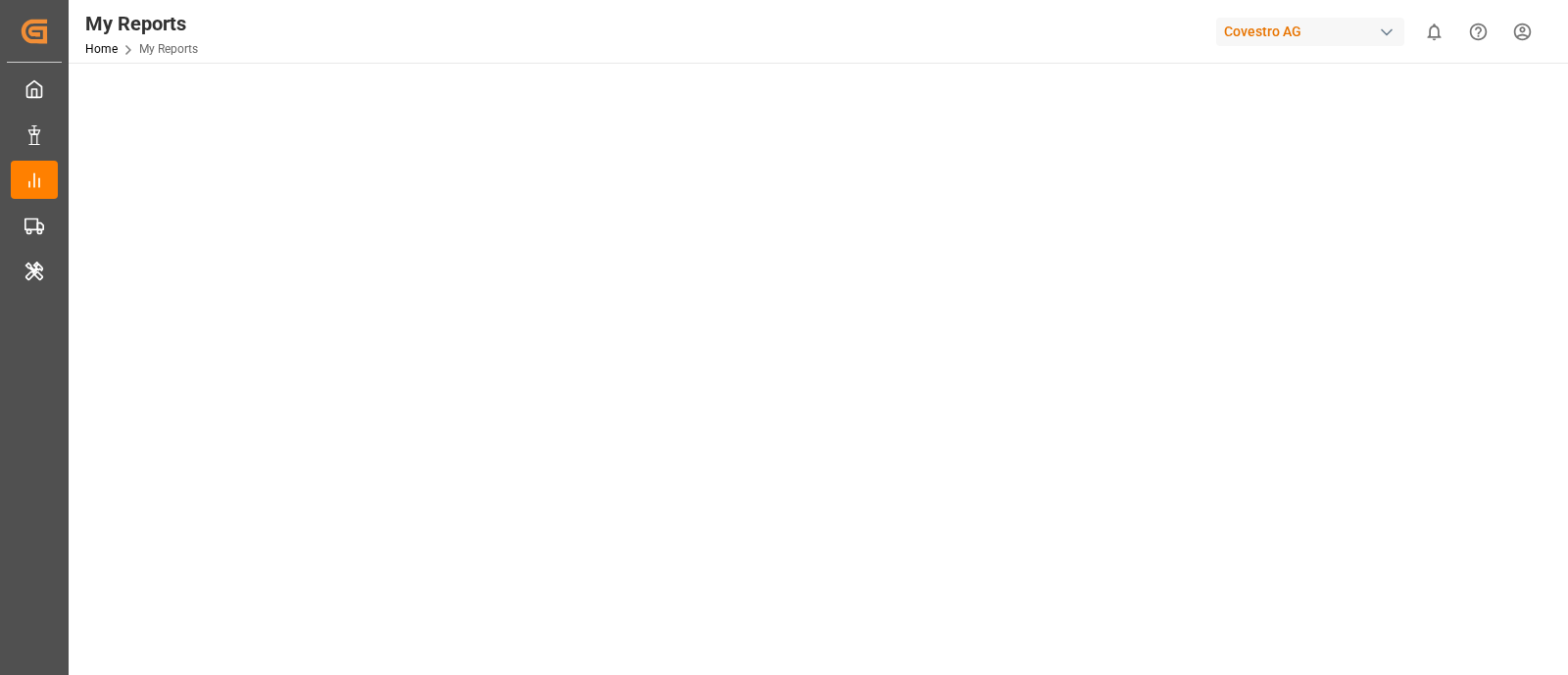 scroll, scrollTop: 244, scrollLeft: 0, axis: vertical 